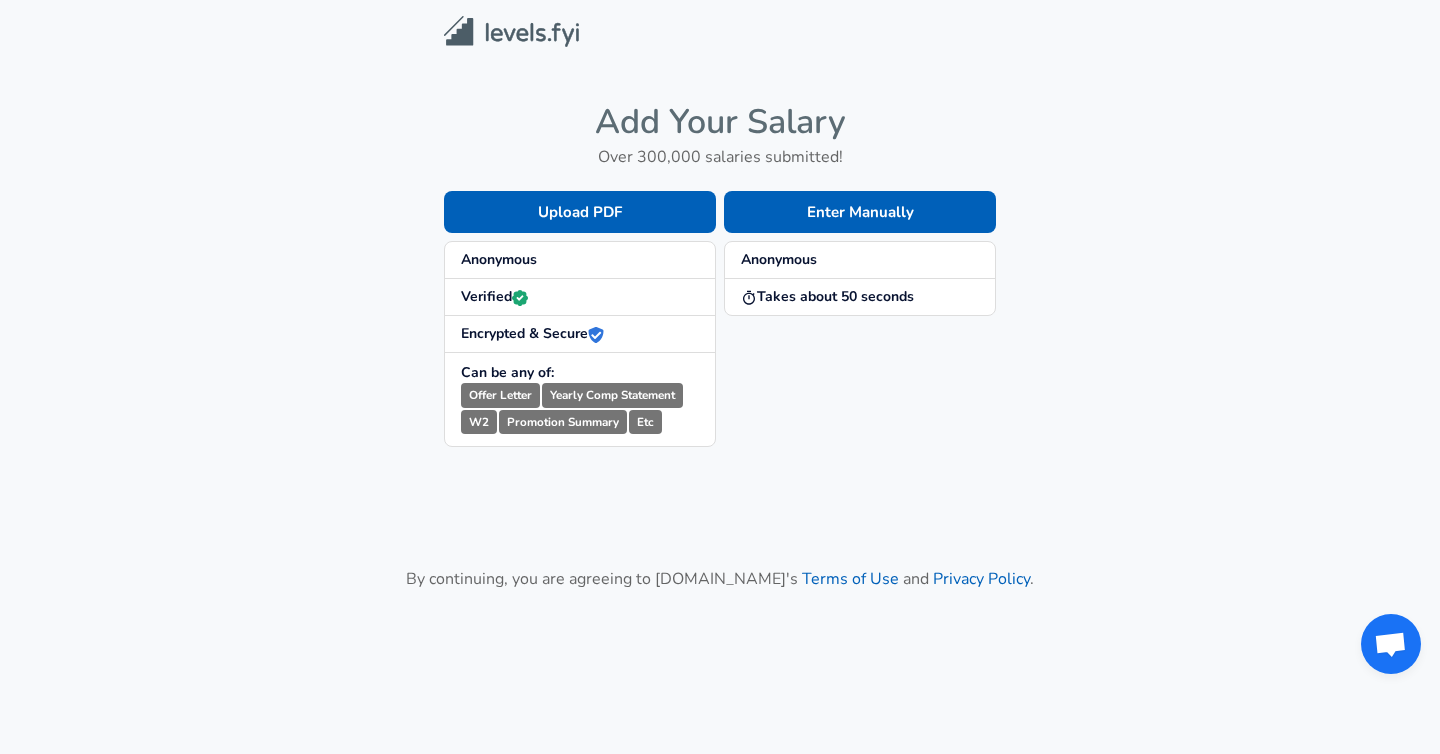 scroll, scrollTop: 0, scrollLeft: 0, axis: both 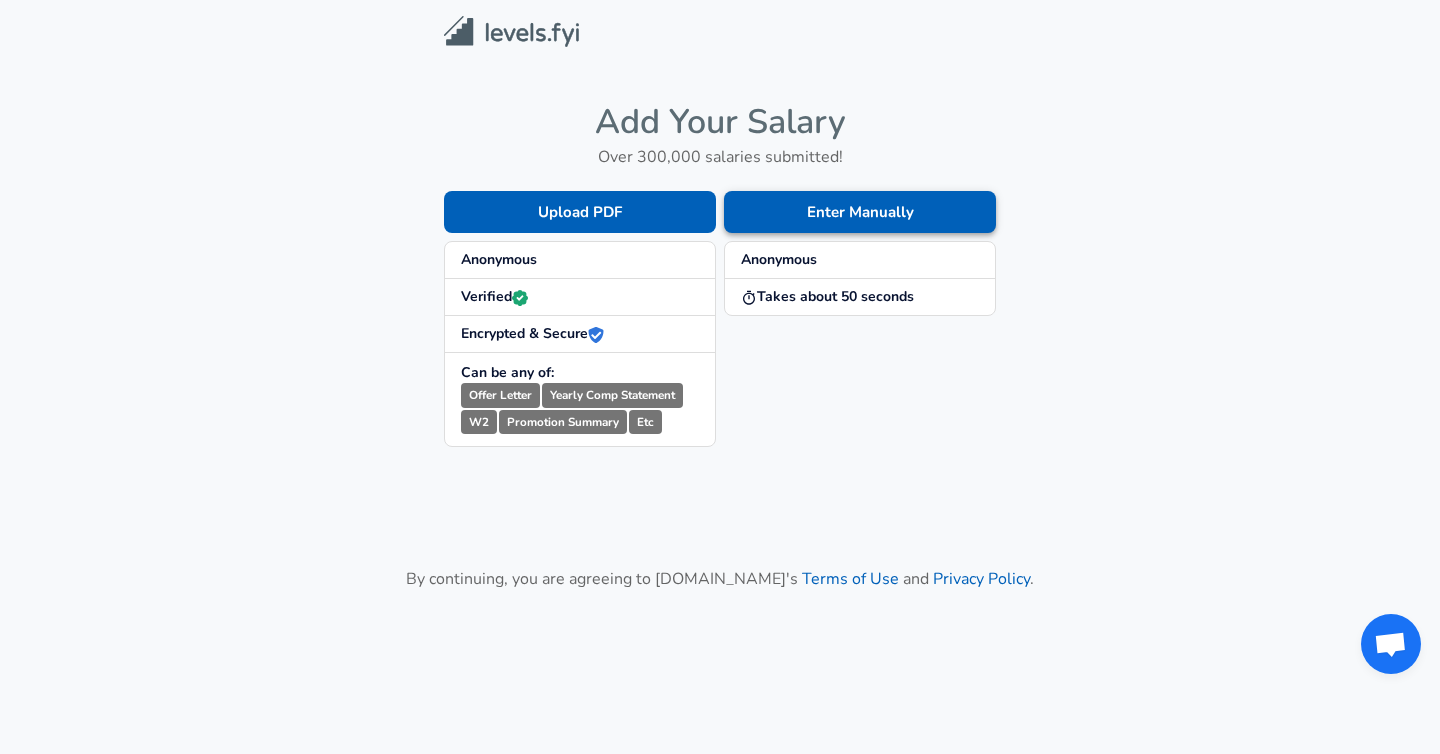 click on "Enter Manually" at bounding box center [860, 212] 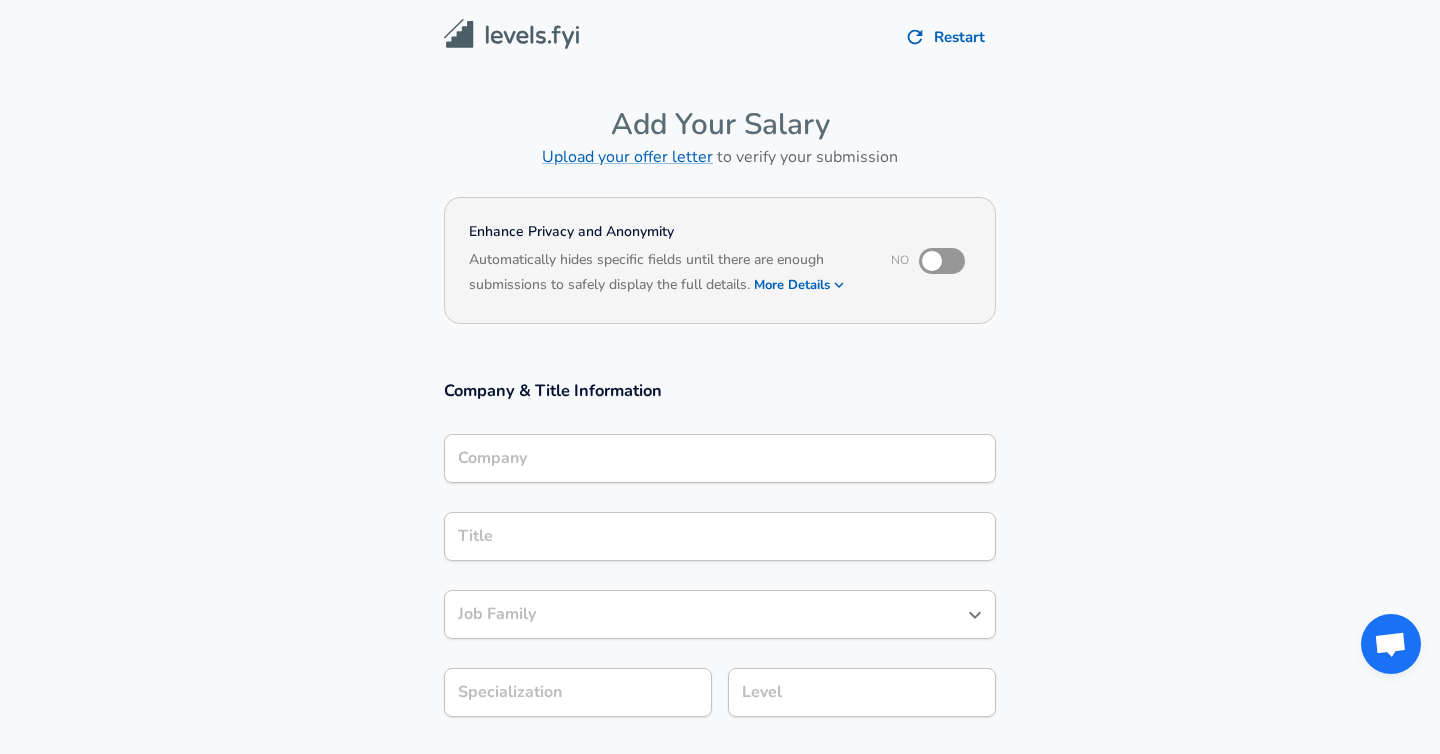 scroll, scrollTop: 20, scrollLeft: 0, axis: vertical 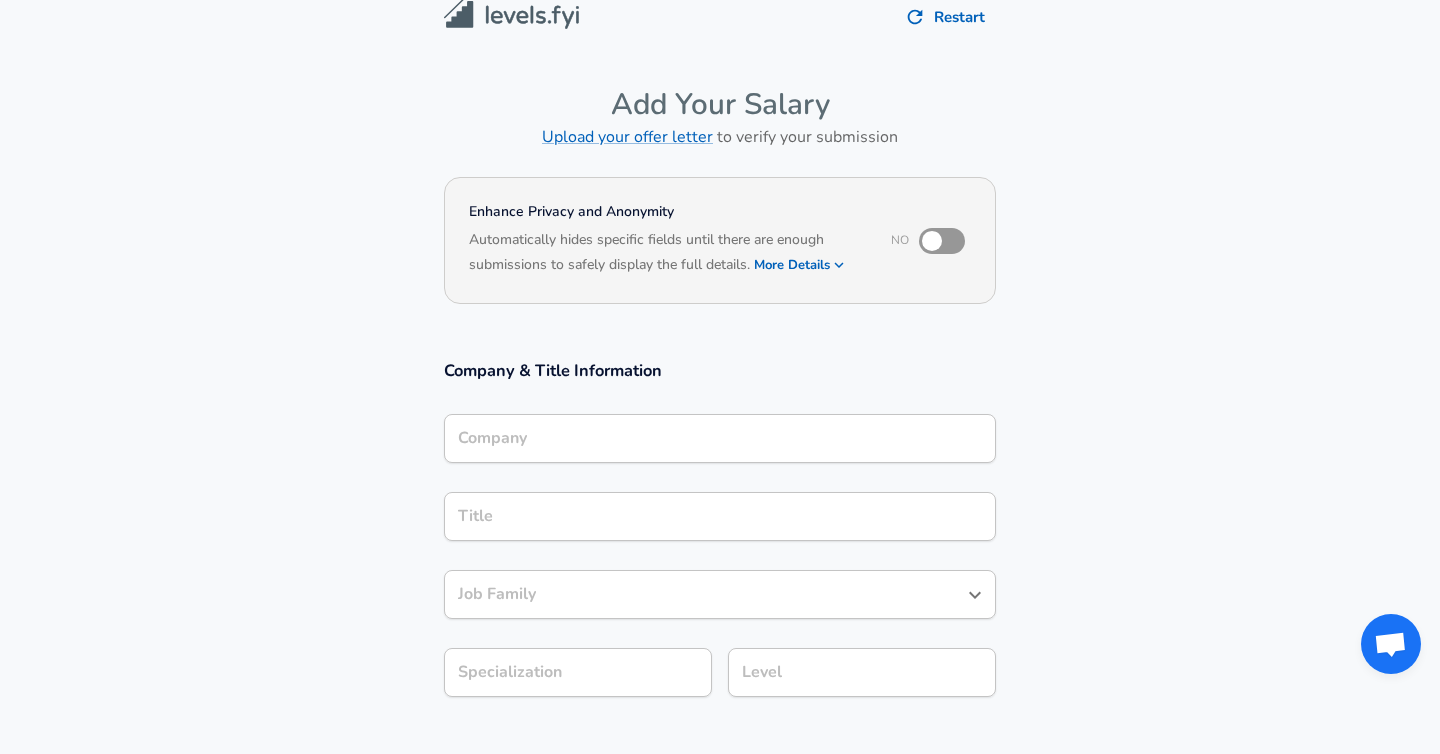 click on "Company" at bounding box center (720, 438) 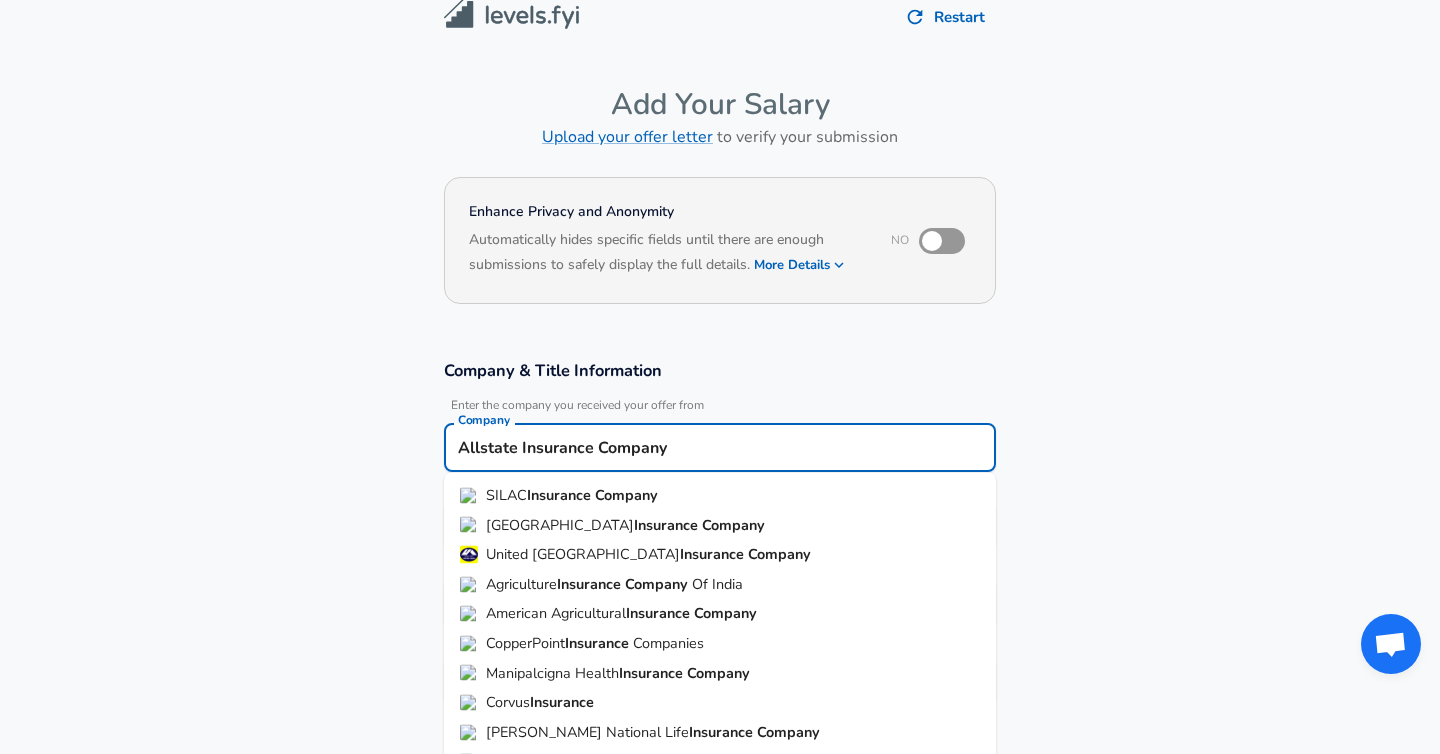 type on "Allstate Insurance Company" 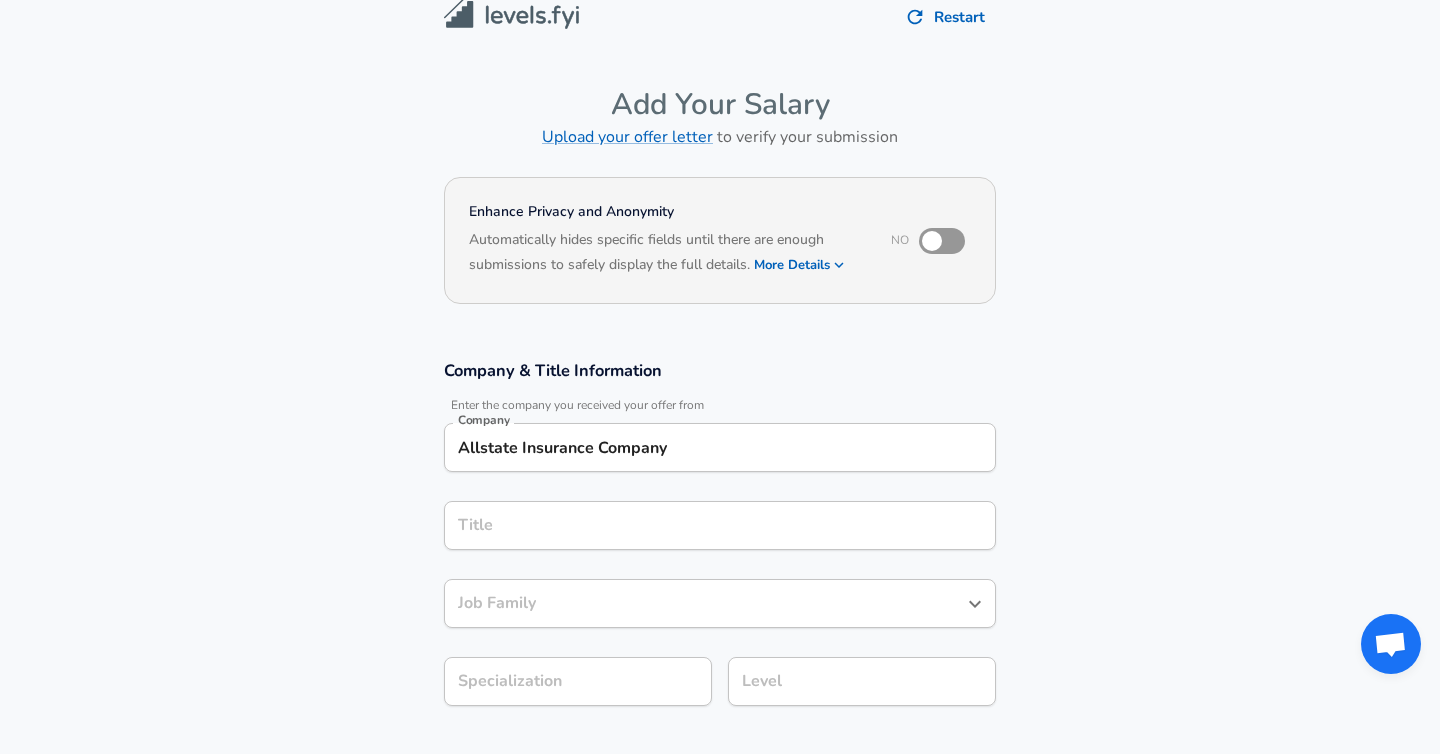 click on "Title" at bounding box center [720, 525] 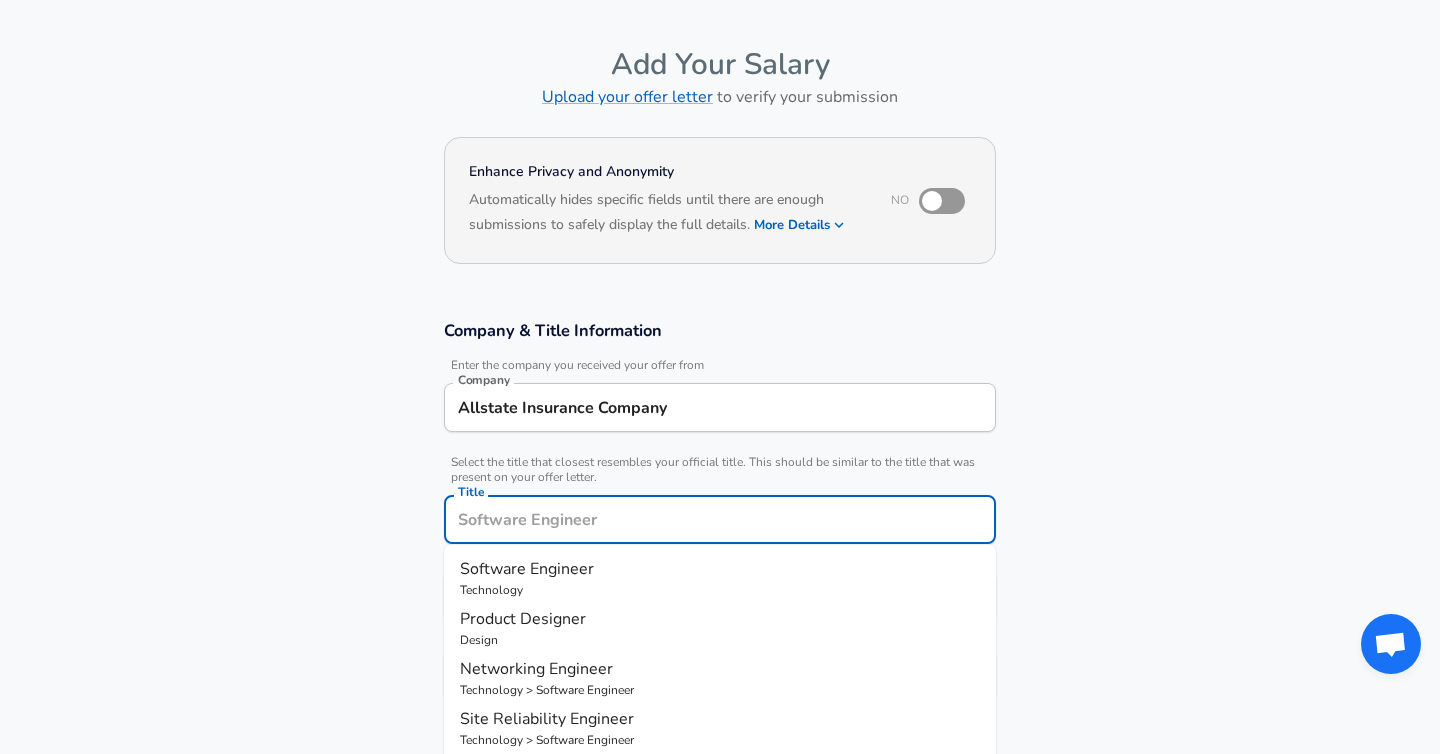 click on "Title" at bounding box center (720, 519) 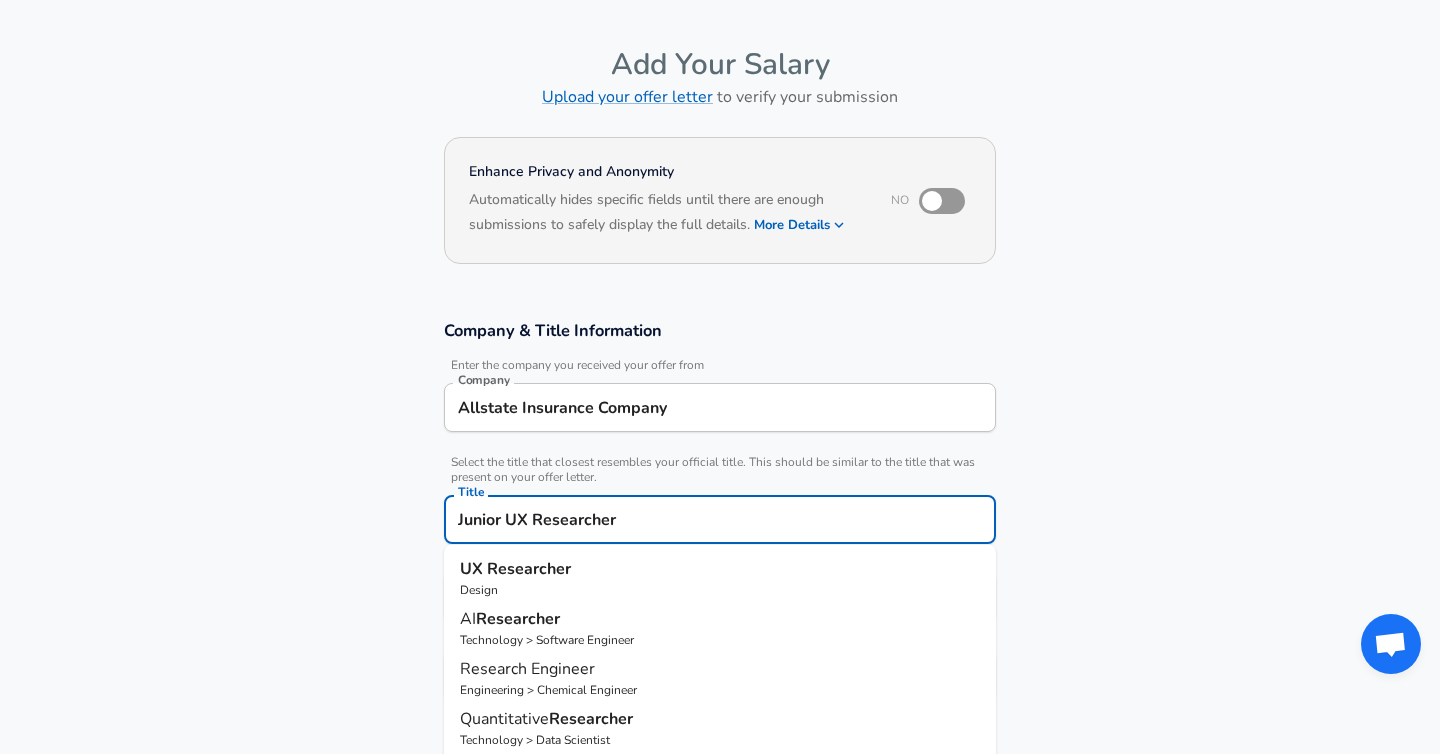click on "Researcher" at bounding box center (529, 569) 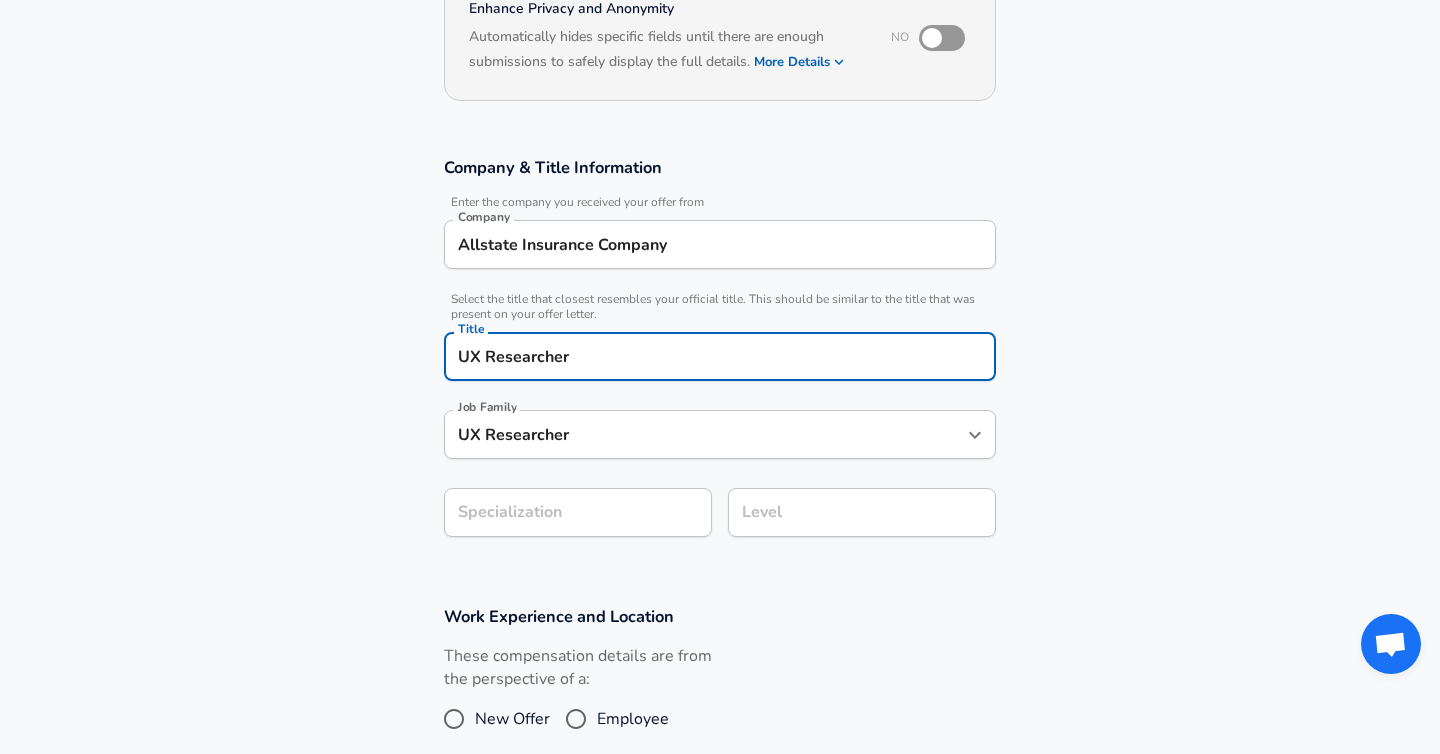 click on "Enhance Privacy and Anonymity No Automatically hides specific fields until there are enough submissions to safely display the full details.   More Details Based on your submission and the data points that we have already collected, we will automatically hide and anonymize specific fields if there aren't enough data points to remain sufficiently anonymous. Company & Title Information   Enter the company you received your offer from Company Allstate Insurance Company Company   Select the title that closest resembles your official title. This should be similar to the title that was present on your offer letter. Title UX Researcher Title Job Family UX Researcher Job Family Specialization Specialization Level Level Work Experience and Location These compensation details are from the perspective of a: New Offer Employee Submit Salary" at bounding box center (720, 450) 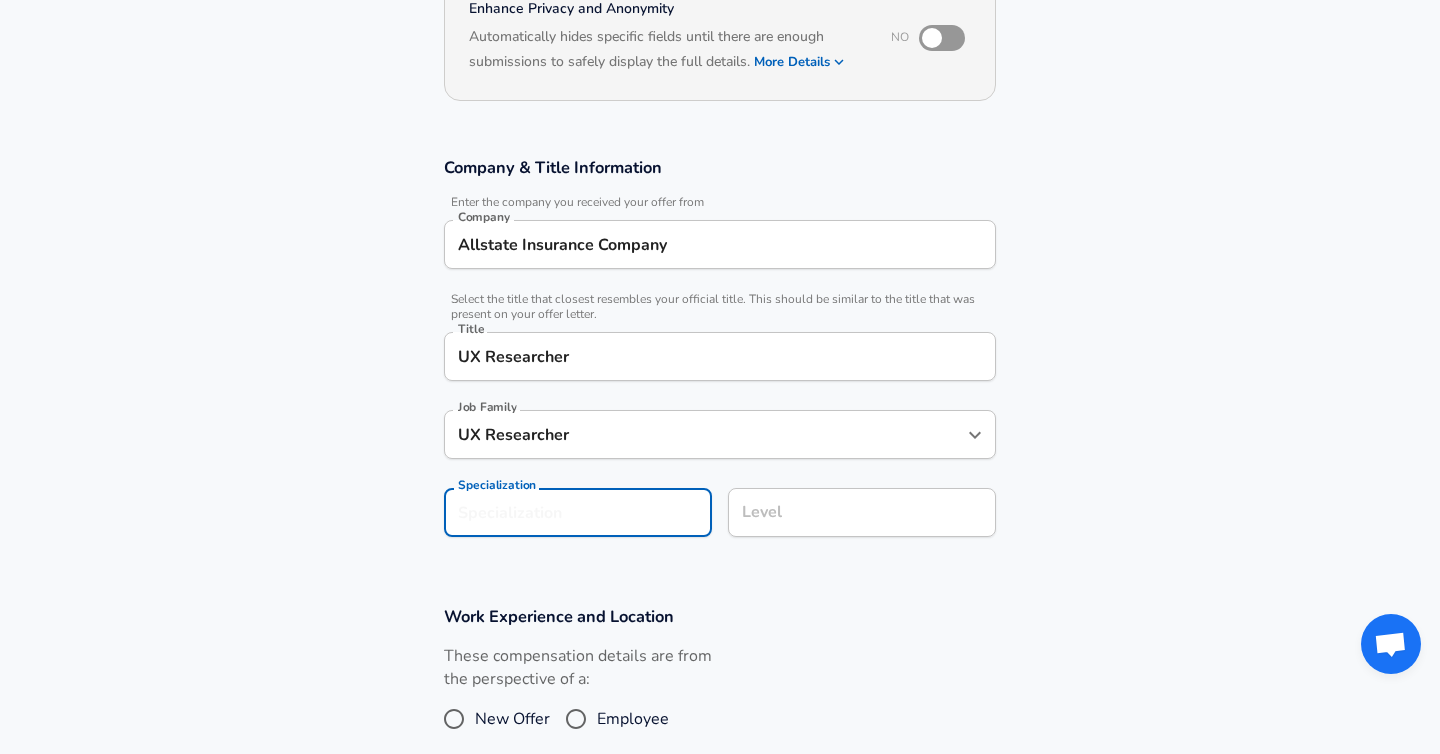 scroll, scrollTop: 283, scrollLeft: 0, axis: vertical 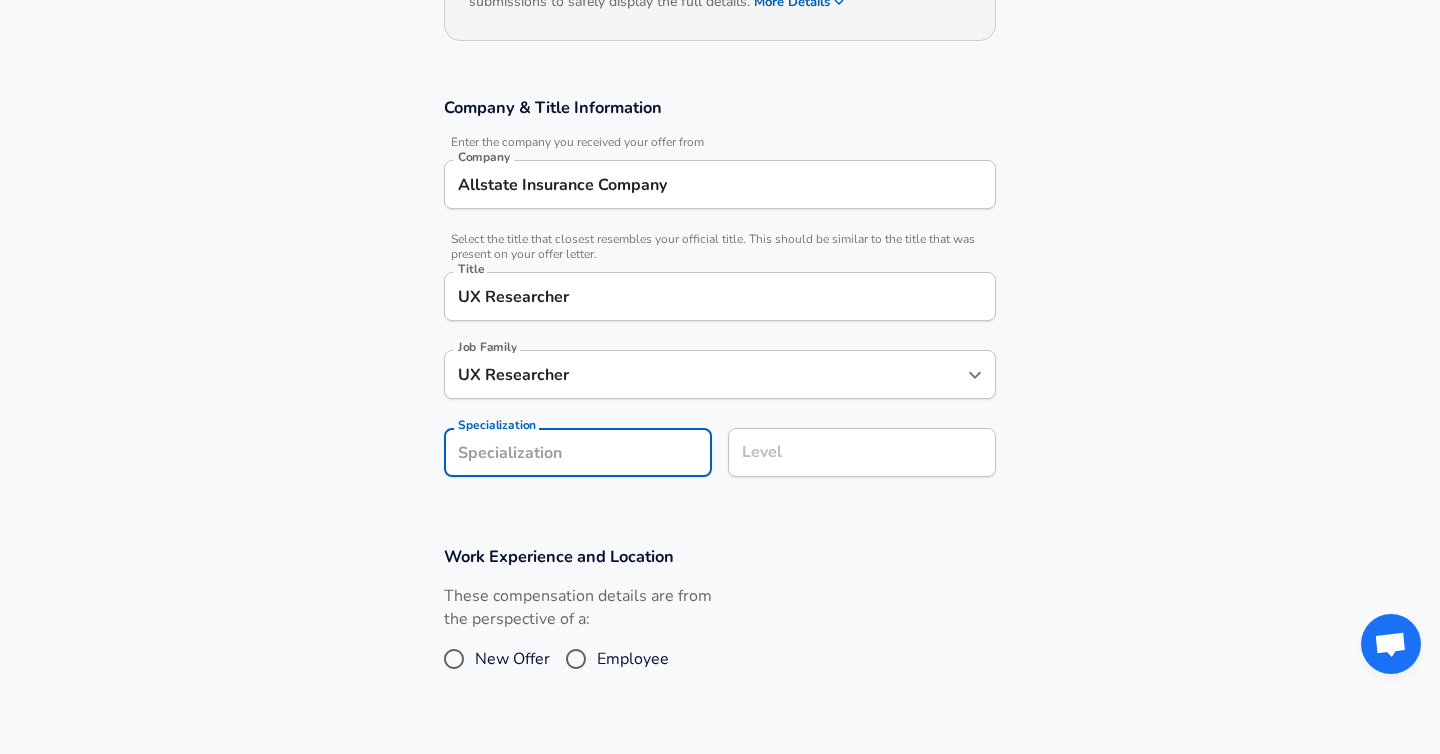 click on "UX Researcher" at bounding box center (720, 296) 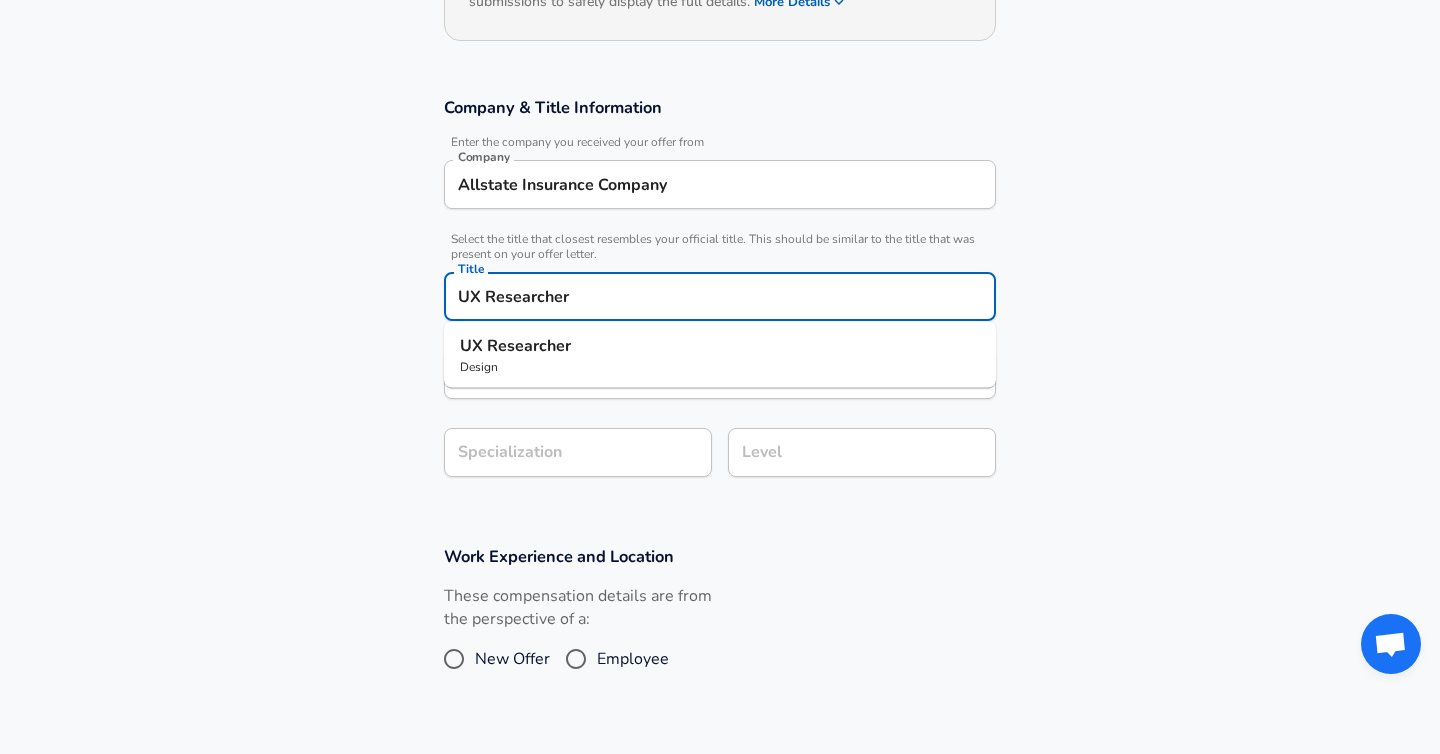 click on "UX Researcher" at bounding box center (720, 296) 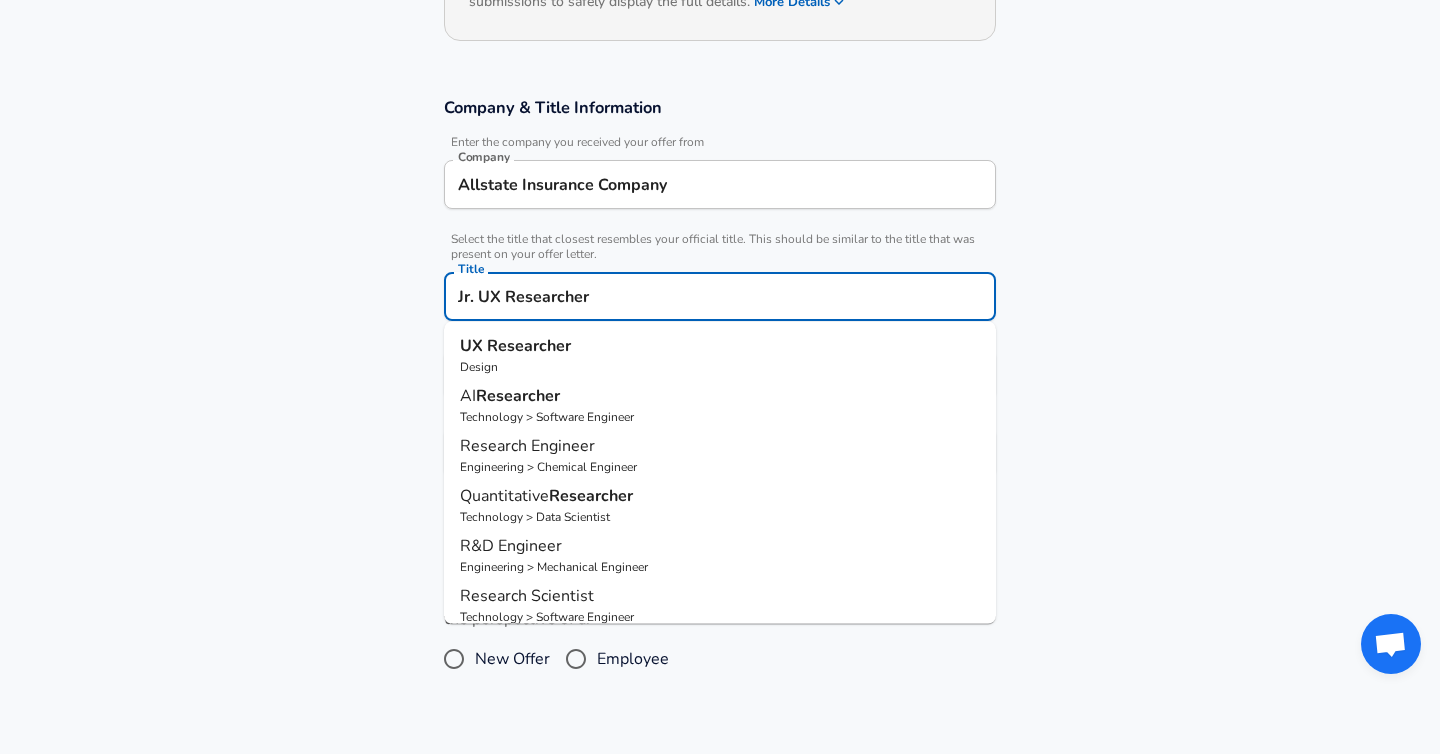type on "Jr. UX Researcher" 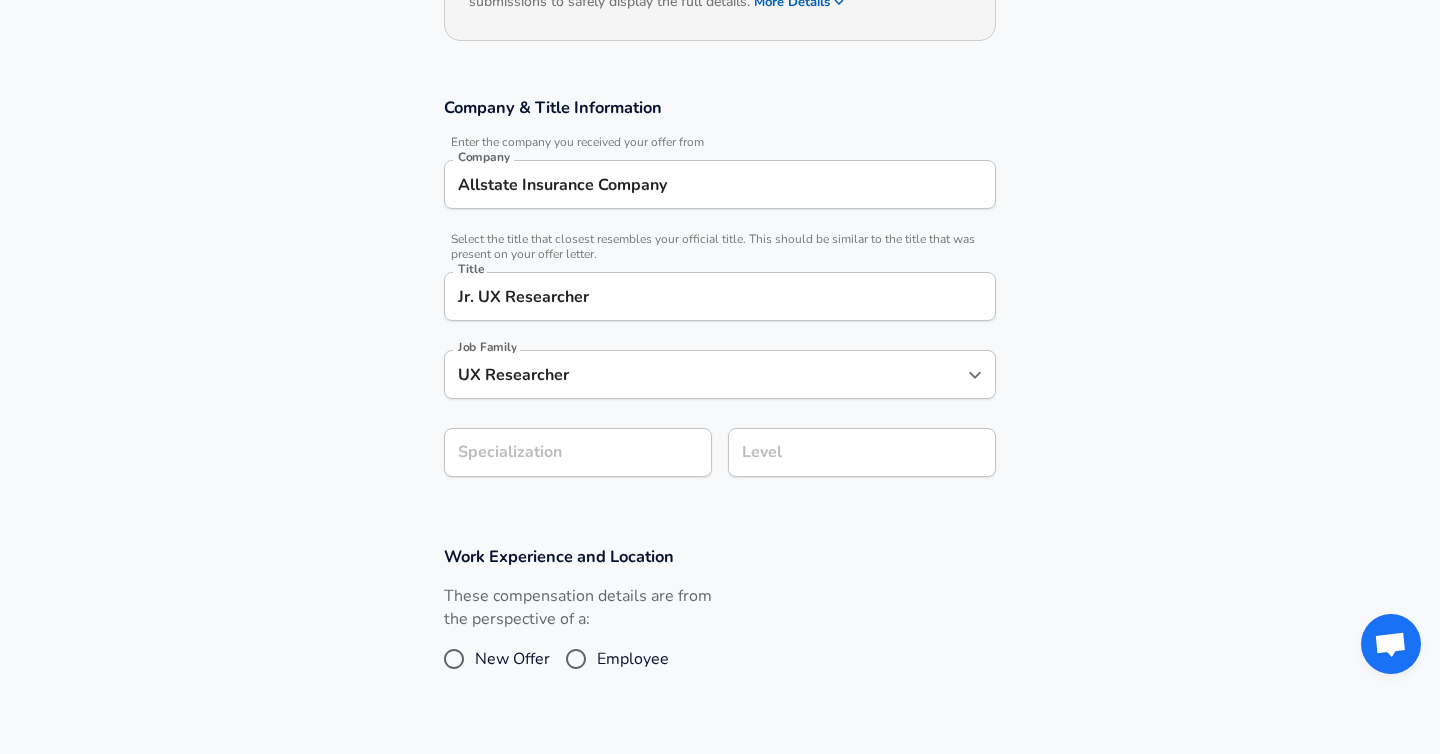 click on "Specialization" at bounding box center (578, 452) 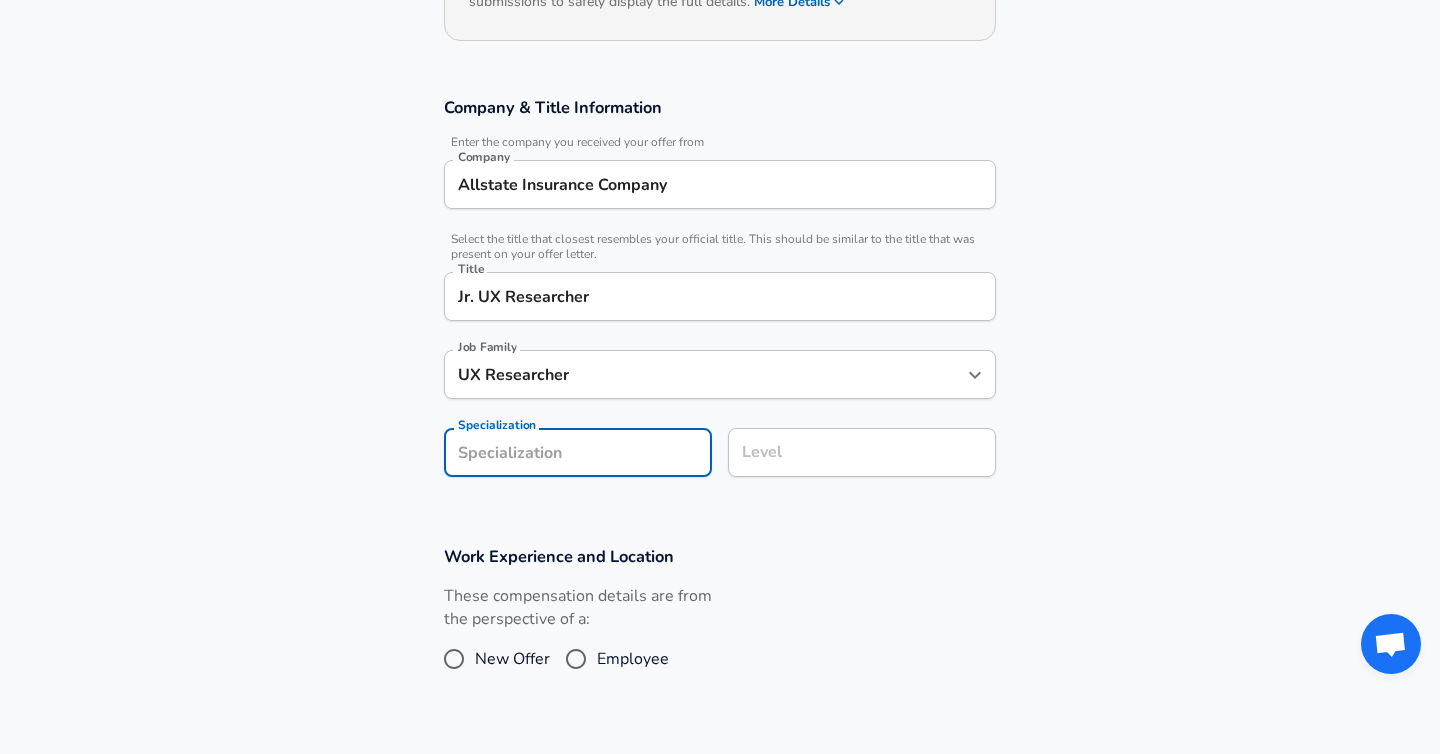 scroll, scrollTop: 323, scrollLeft: 0, axis: vertical 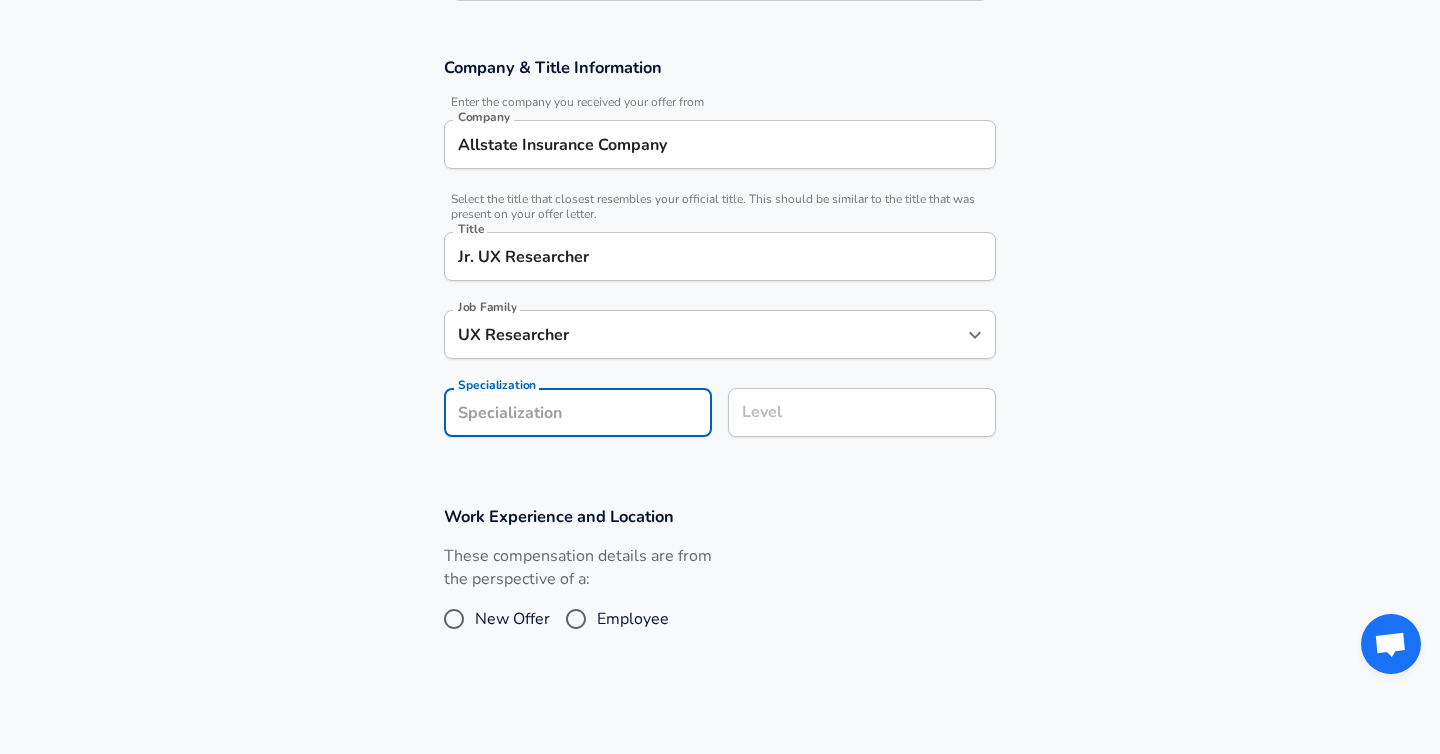 click on "Level" at bounding box center (862, 412) 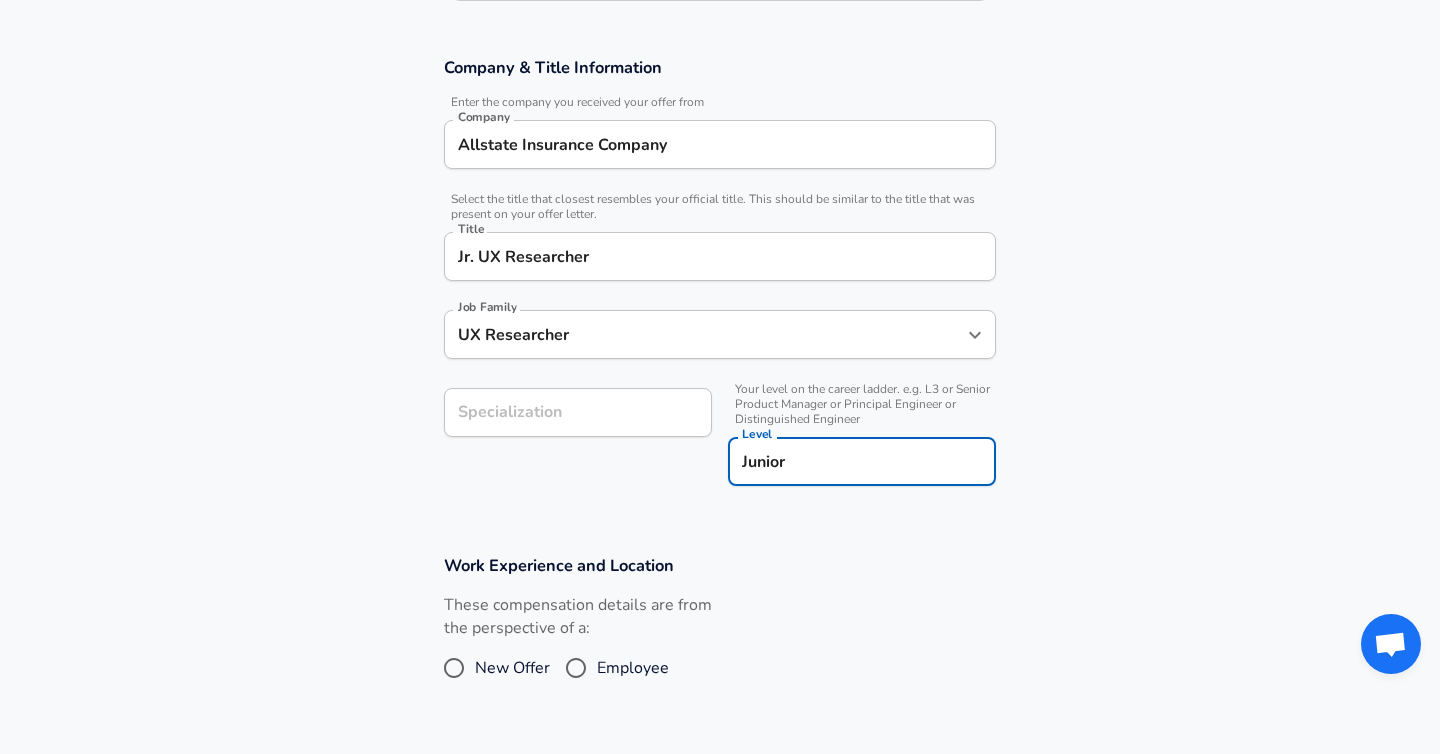 type on "Junior" 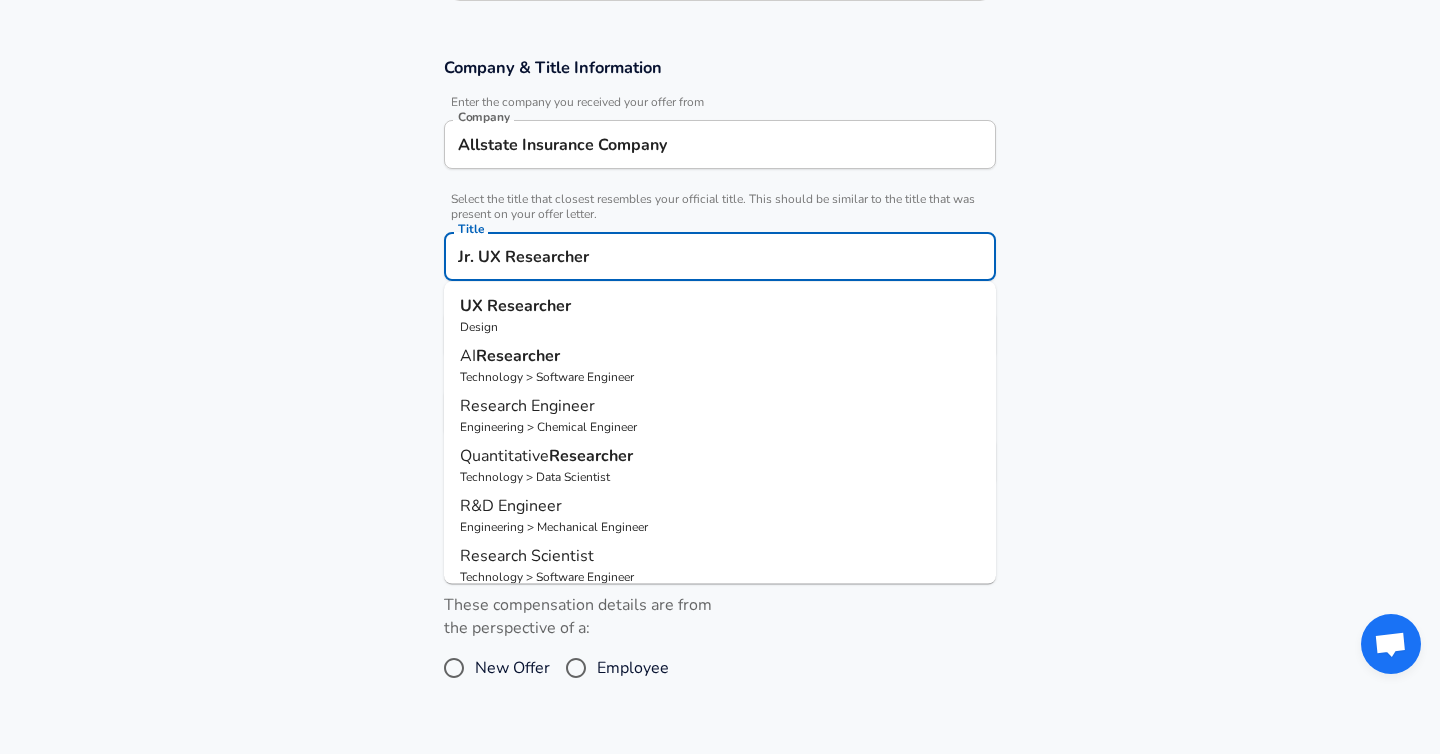 drag, startPoint x: 476, startPoint y: 255, endPoint x: 409, endPoint y: 242, distance: 68.24954 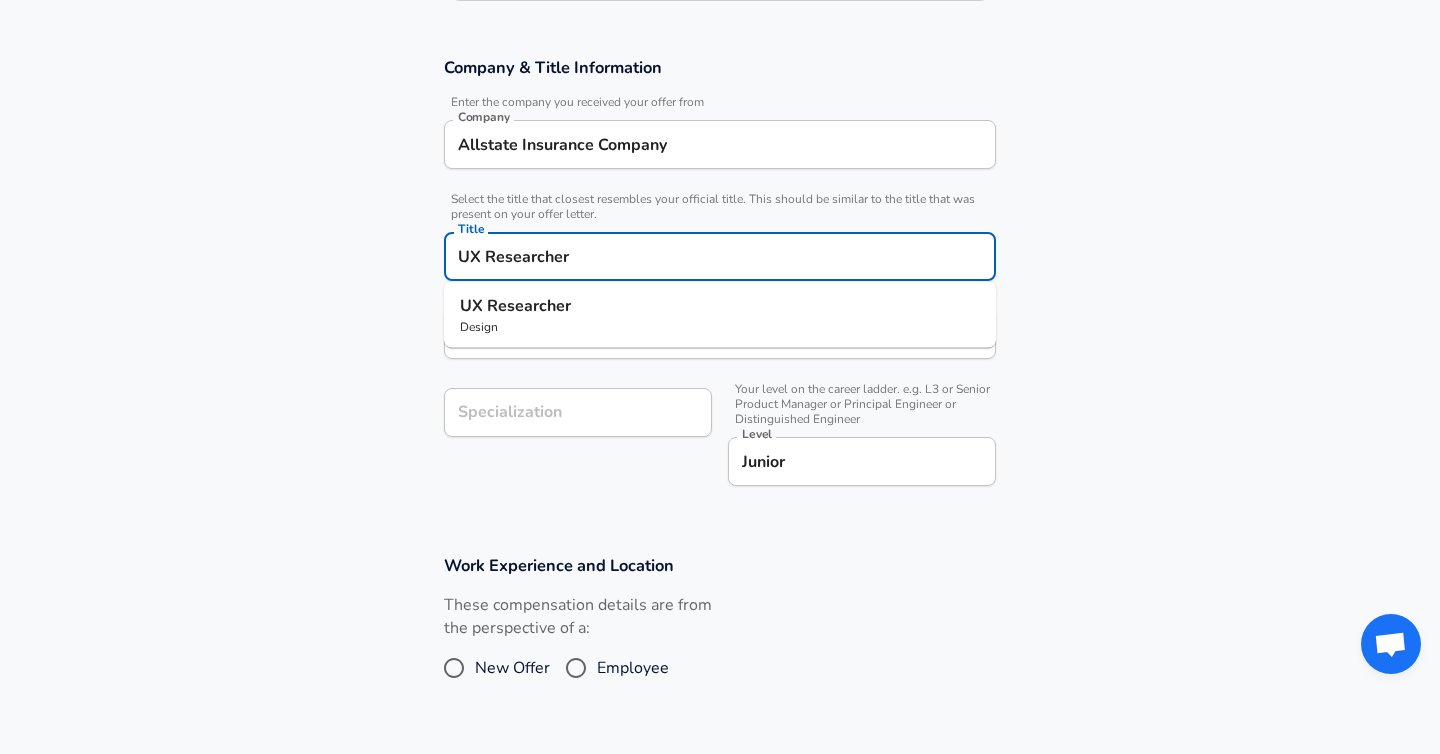 type on "UX Researcher" 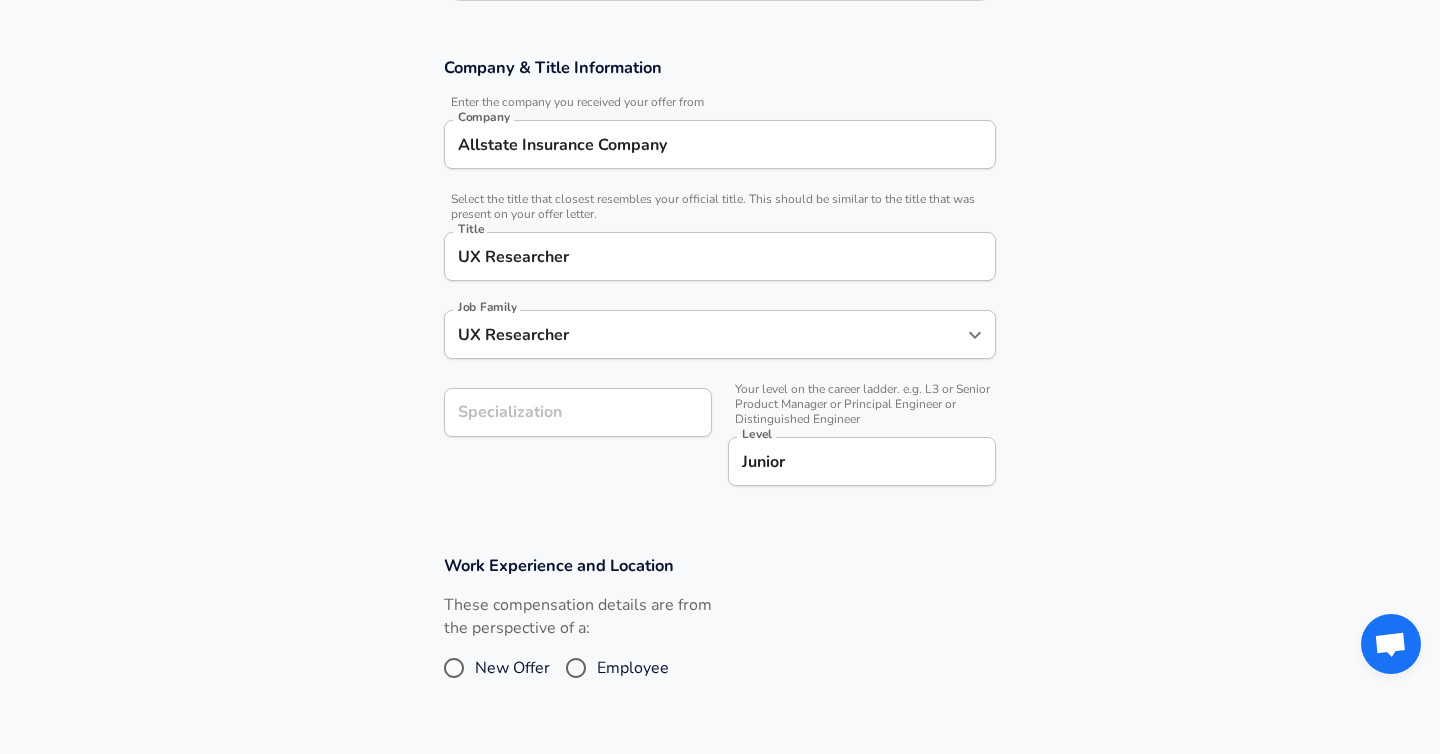 scroll, scrollTop: 363, scrollLeft: 0, axis: vertical 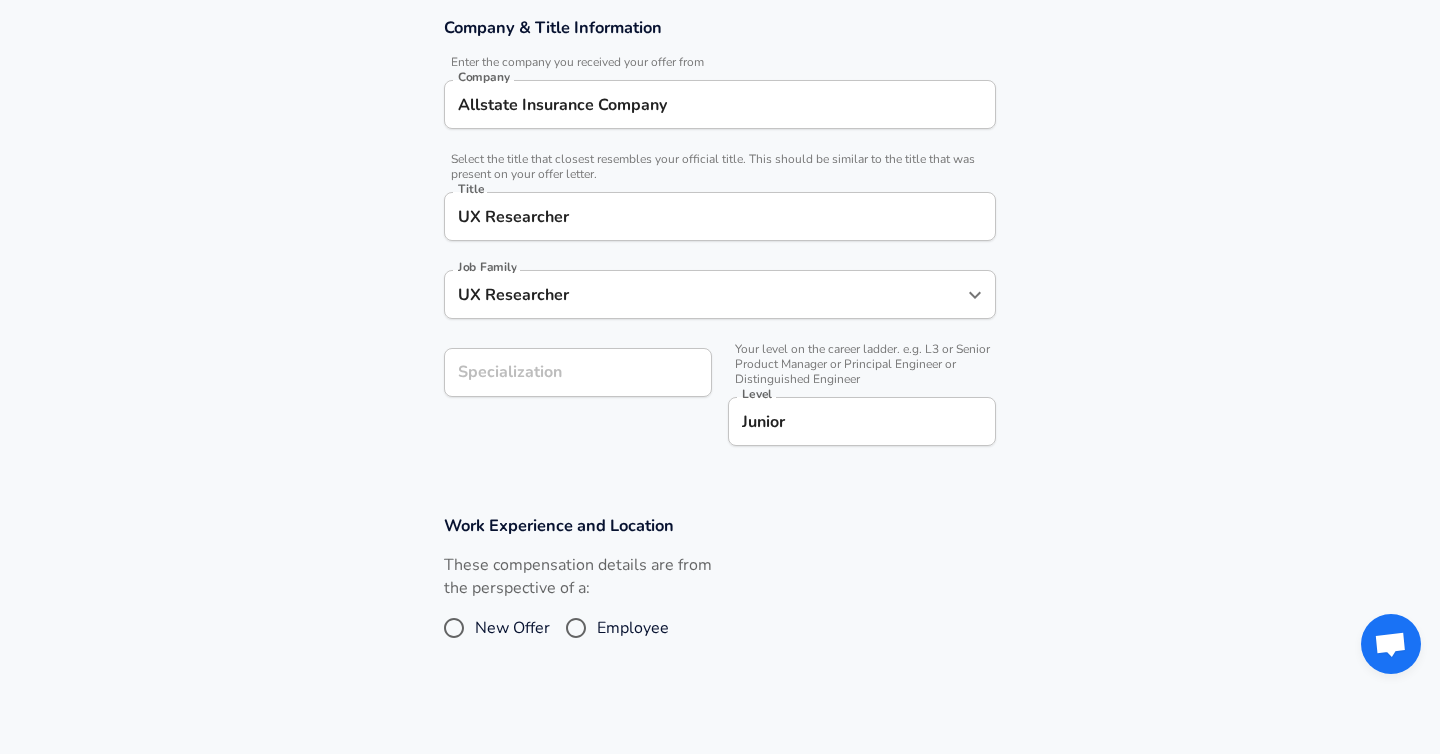 click on "UX Researcher" at bounding box center [705, 294] 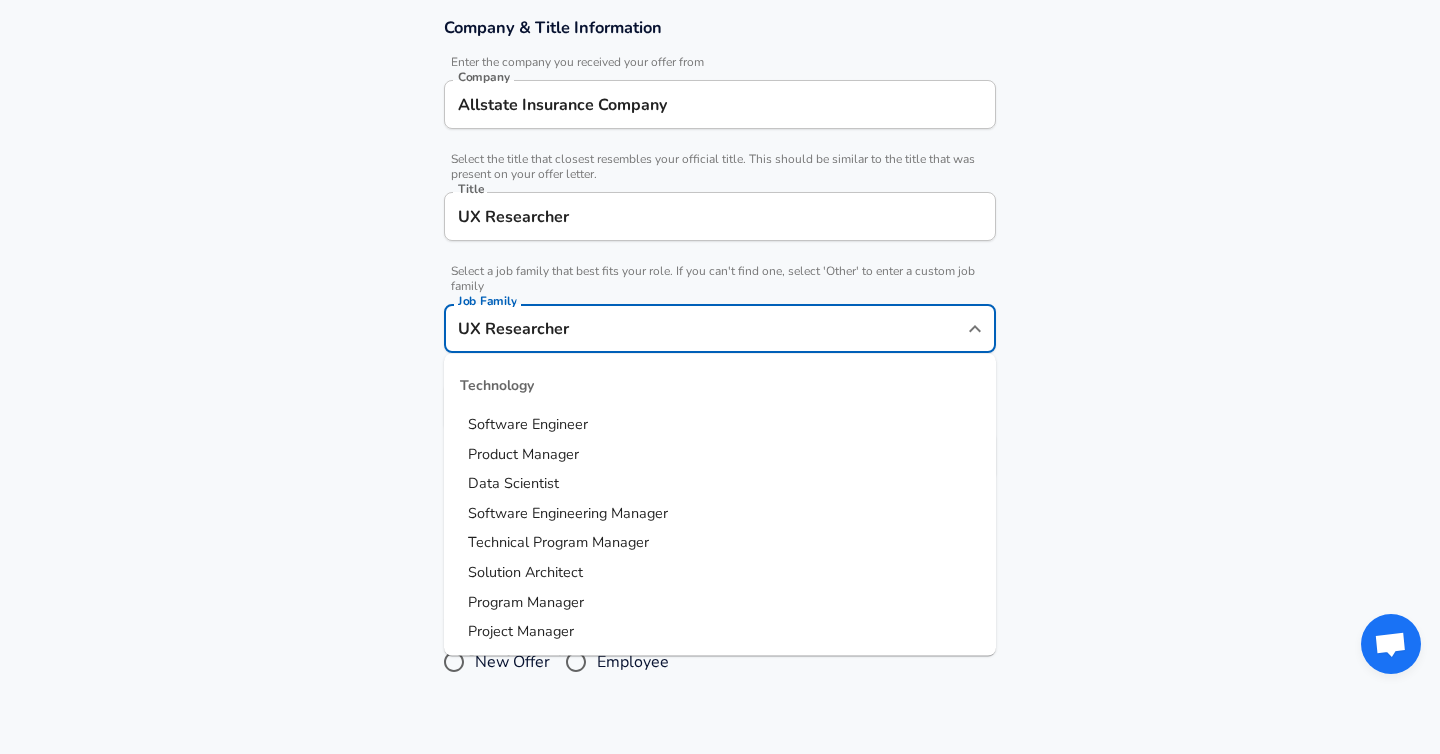 scroll, scrollTop: 1233, scrollLeft: 0, axis: vertical 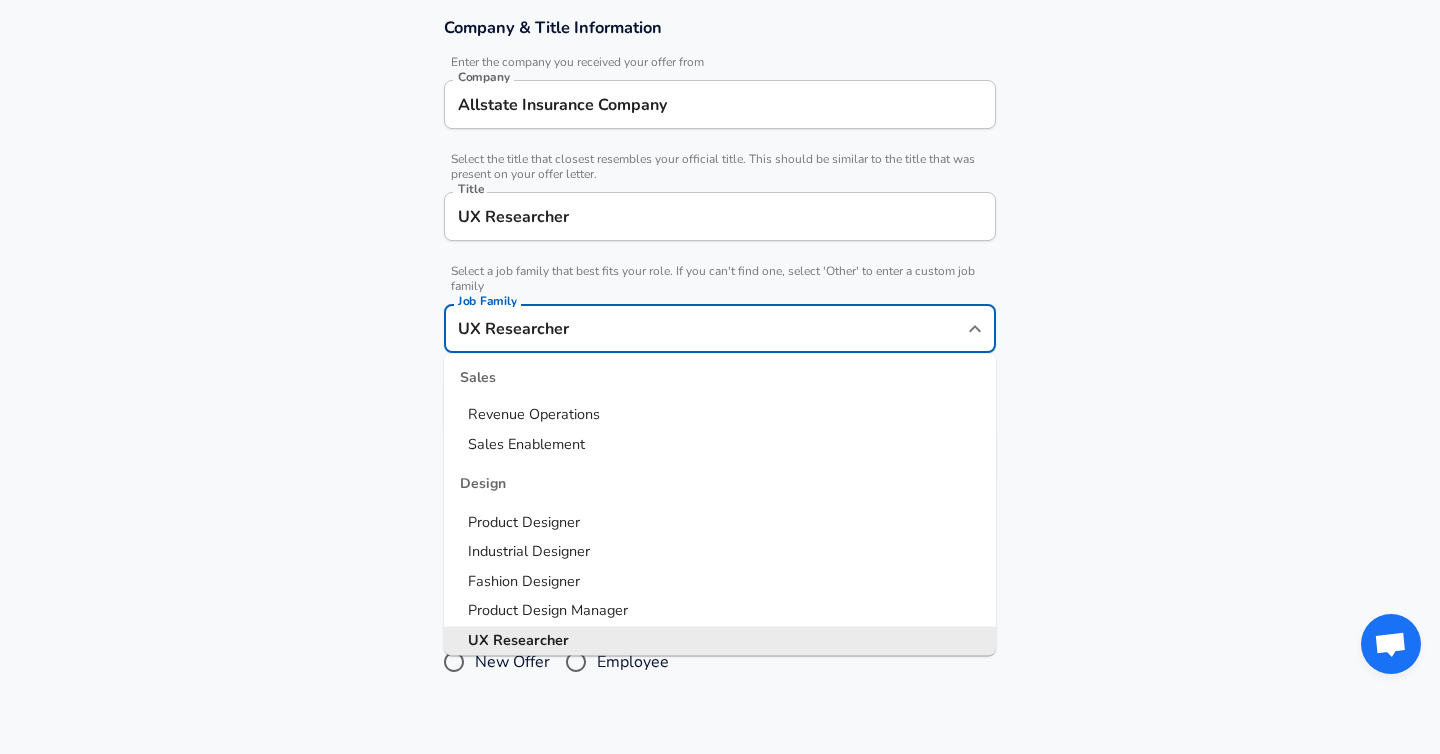 click on "Company & Title Information   Enter the company you received your offer from Company Allstate Insurance Company Company   Select the title that closest resembles your official title. This should be similar to the title that was present on your offer letter. Title UX Researcher Title   Select a job family that best fits your role. If you can't find one, select 'Other' to enter a custom job family Job Family UX Researcher Job Family Technology Software Engineer Product Manager Data Scientist Software Engineering Manager Technical Program Manager Solution Architect Program Manager Project Manager Data Science Manager Technical Writer Engineering Biomedical Engineer Civil Engineer Hardware Engineer Mechanical Engineer Geological Engineer Electrical Engineer Controls Engineer Chemical Engineer Aerospace Engineer Materials Engineer Optical Engineer MEP Engineer Prompt Engineer Business Management Consultant Business Development Sales Sales Legal Legal Sales Sales Engineer Legal Regulatory Affairs Sales Design UX" at bounding box center (720, 259) 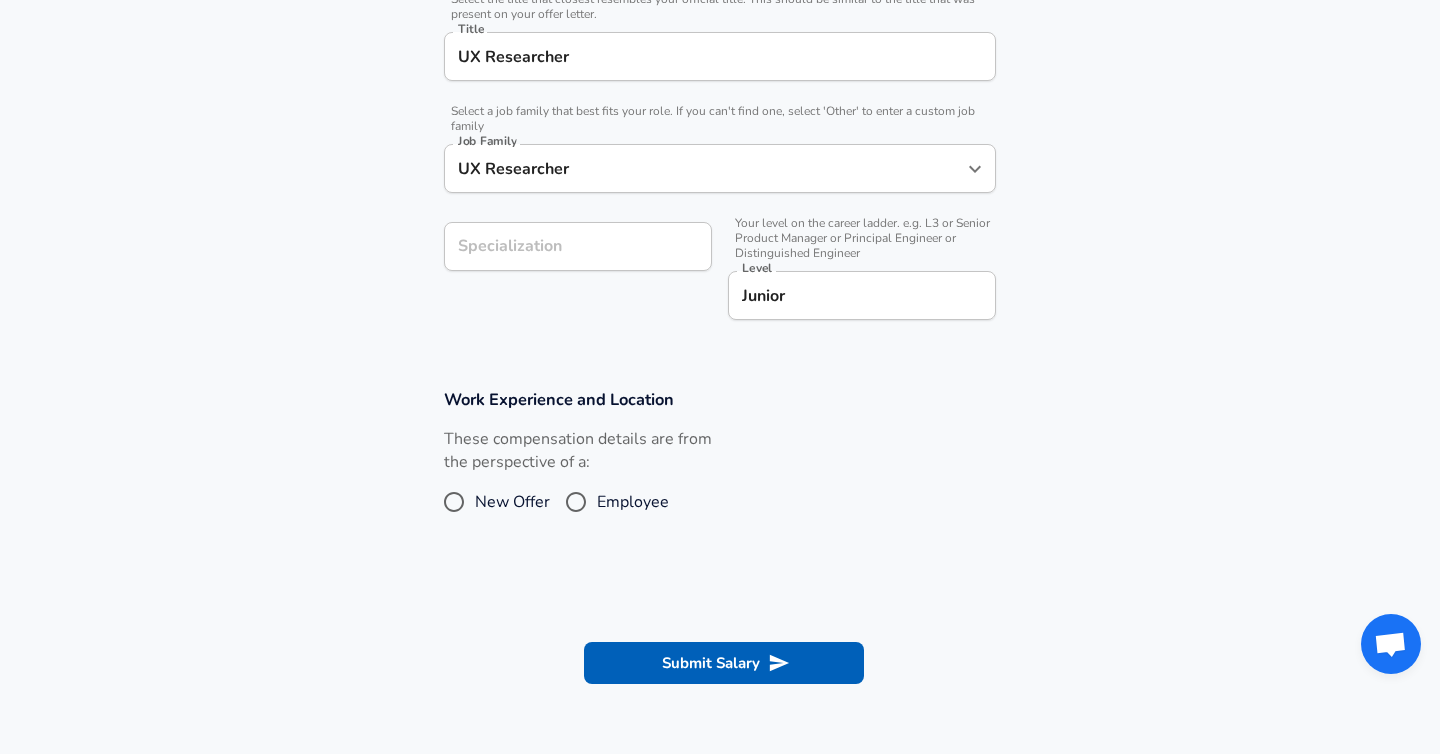 scroll, scrollTop: 600, scrollLeft: 0, axis: vertical 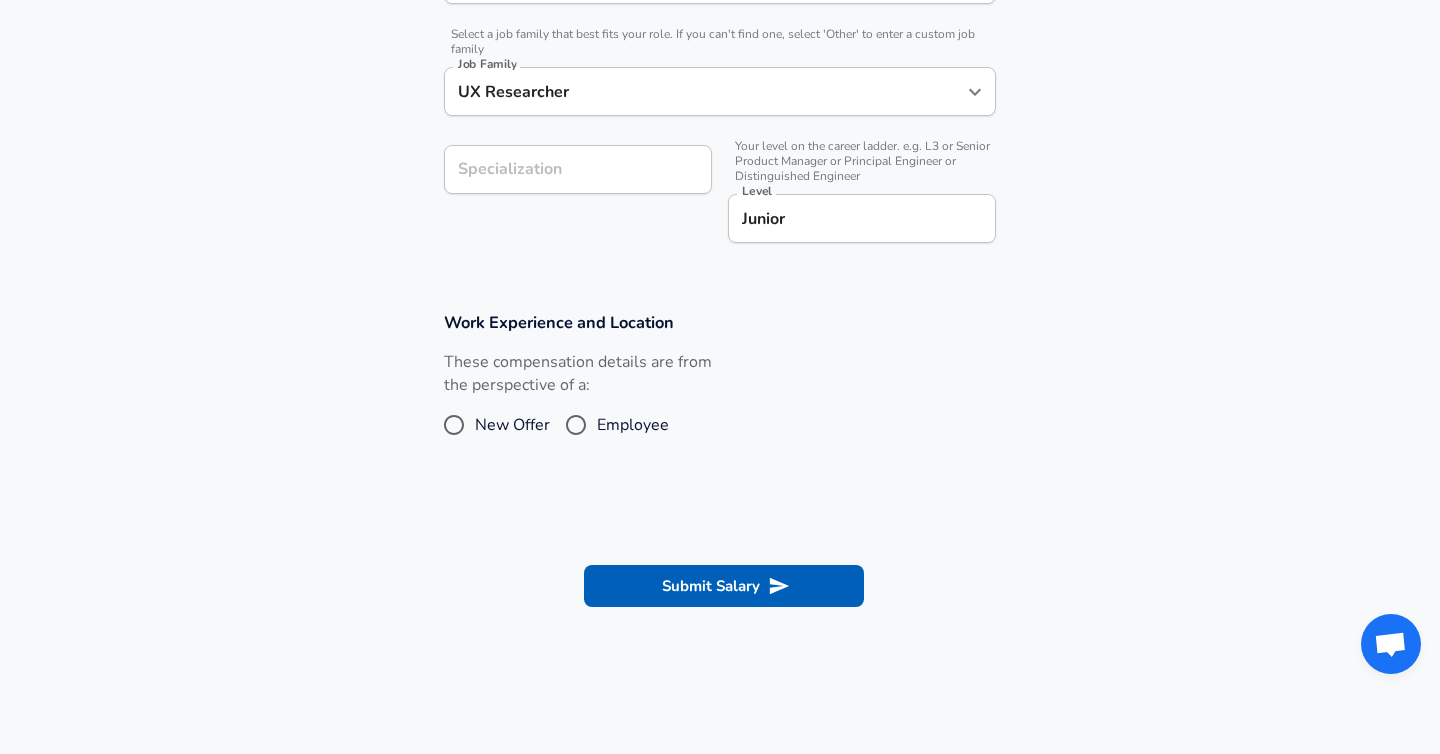 click on "Employee" at bounding box center (633, 425) 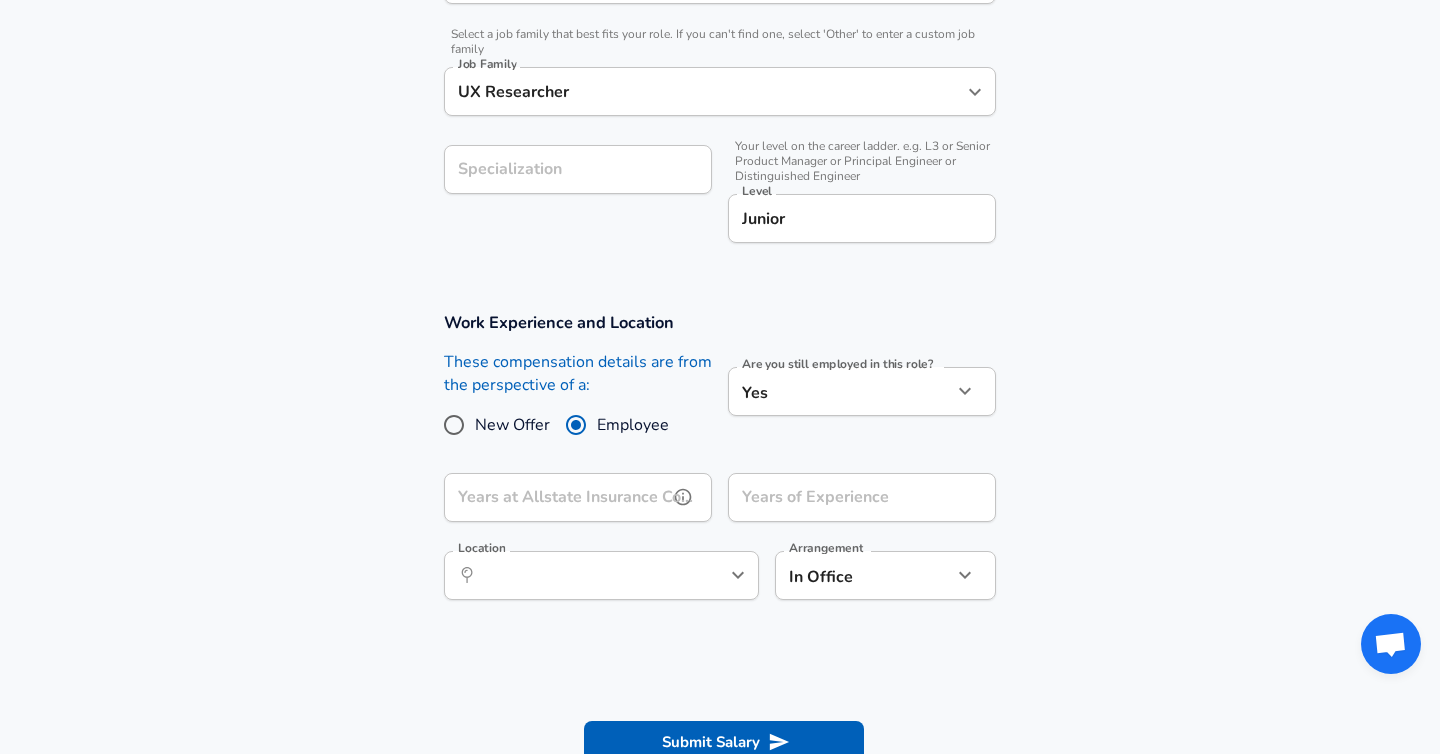 click on "Years at Allstate Insurance Company" at bounding box center [556, 497] 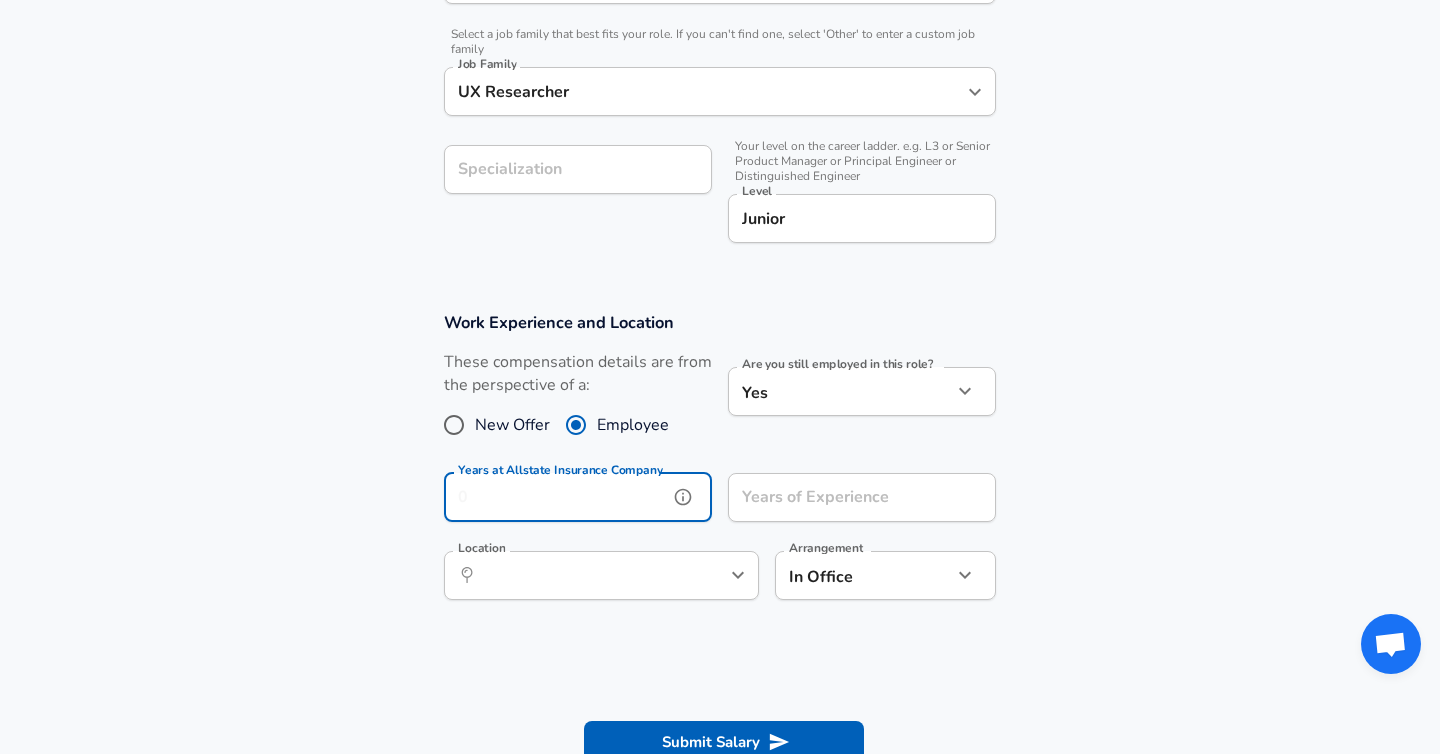 drag, startPoint x: 537, startPoint y: 493, endPoint x: 511, endPoint y: 493, distance: 26 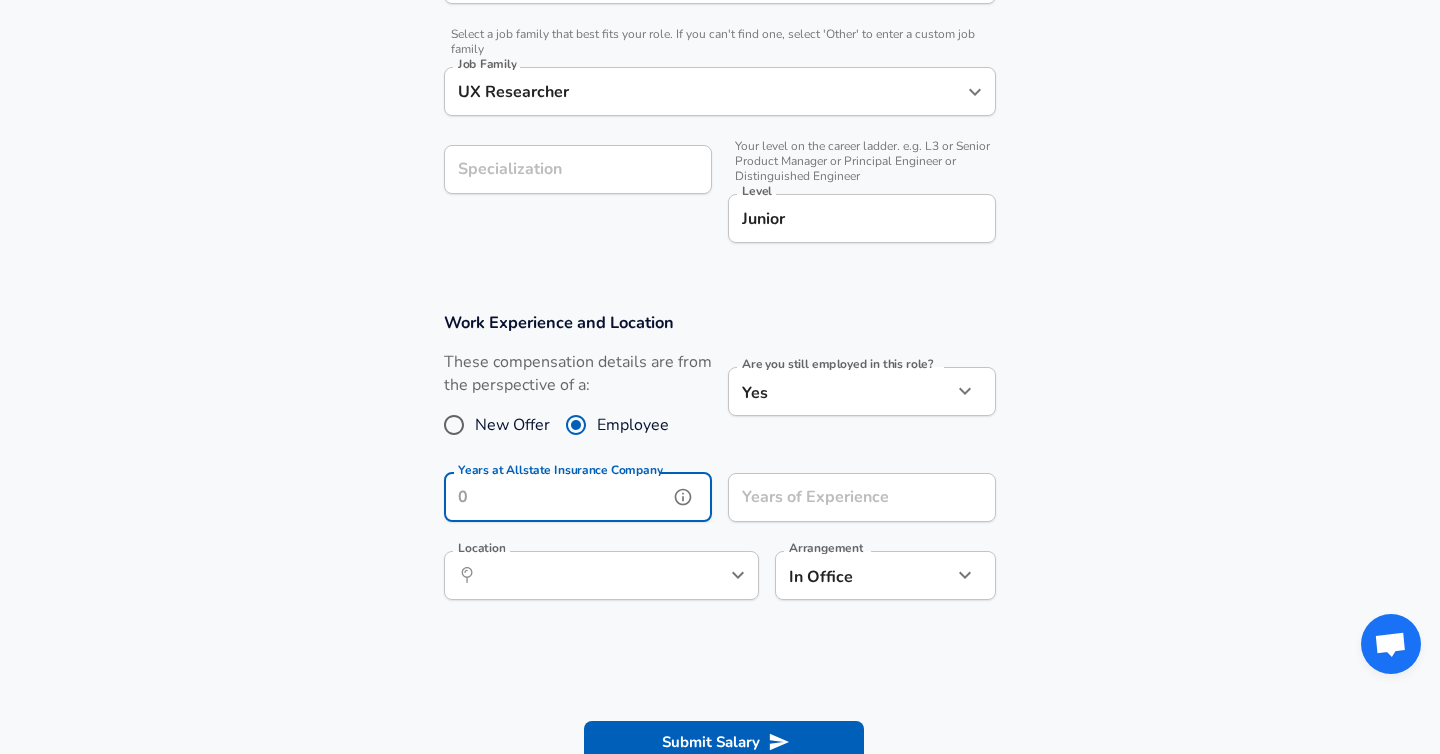 click on "Years at Allstate Insurance Company" at bounding box center [556, 497] 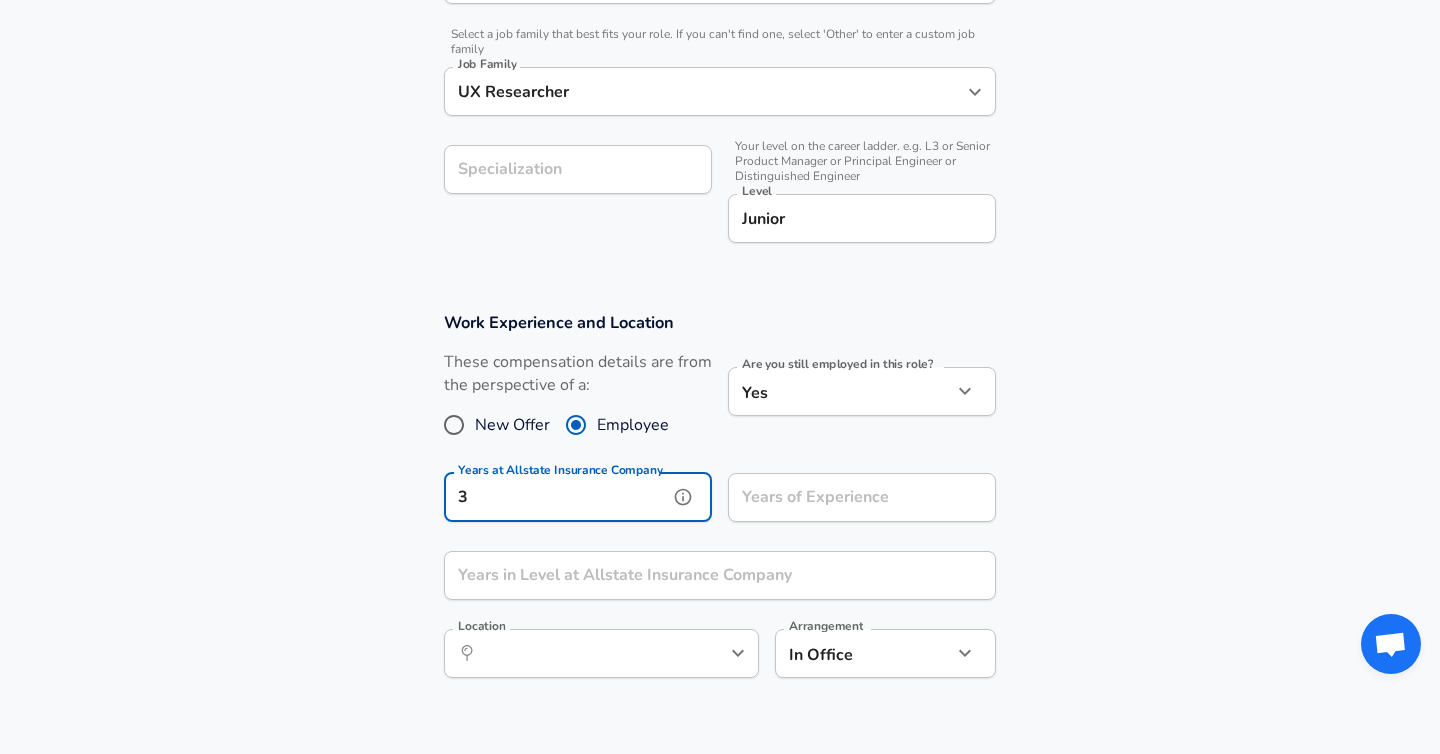 type on "3" 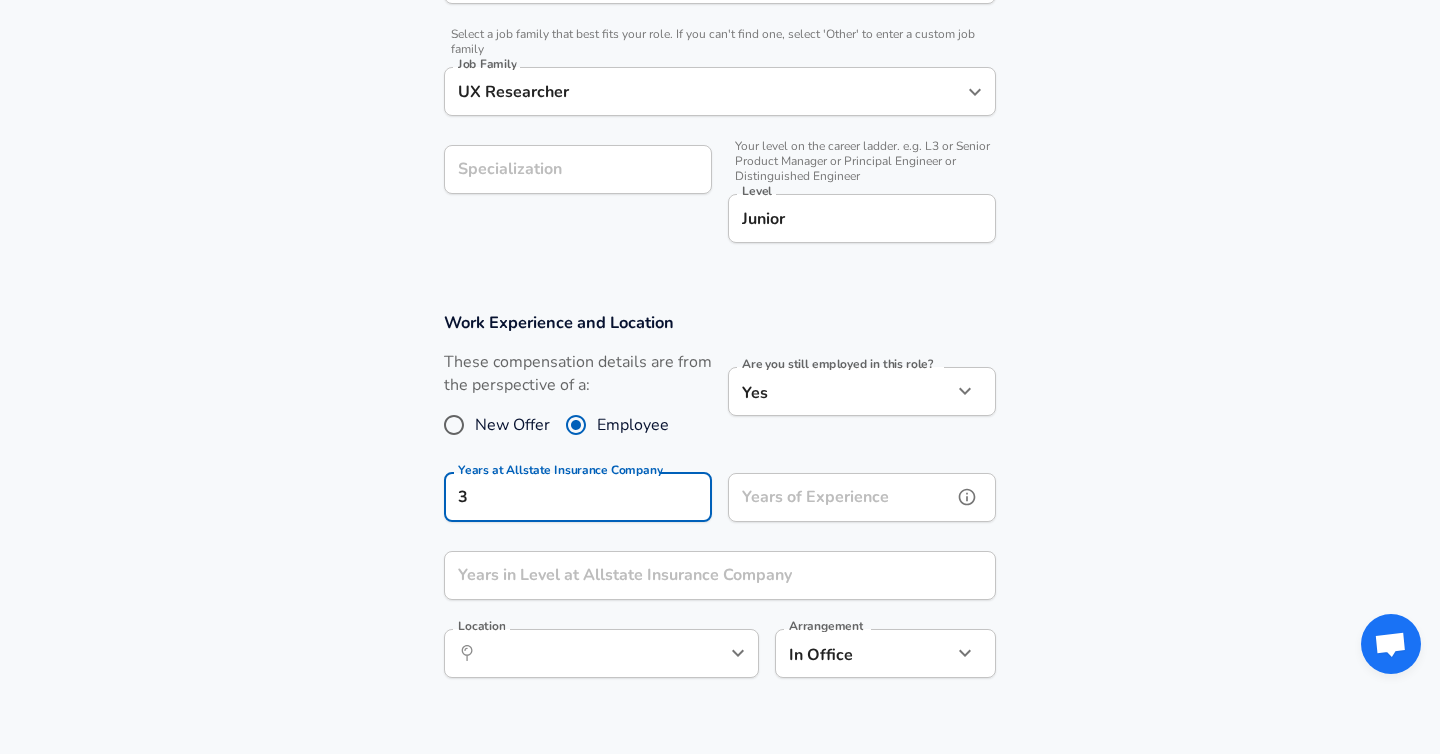click on "Years of Experience Years of Experience" at bounding box center (862, 500) 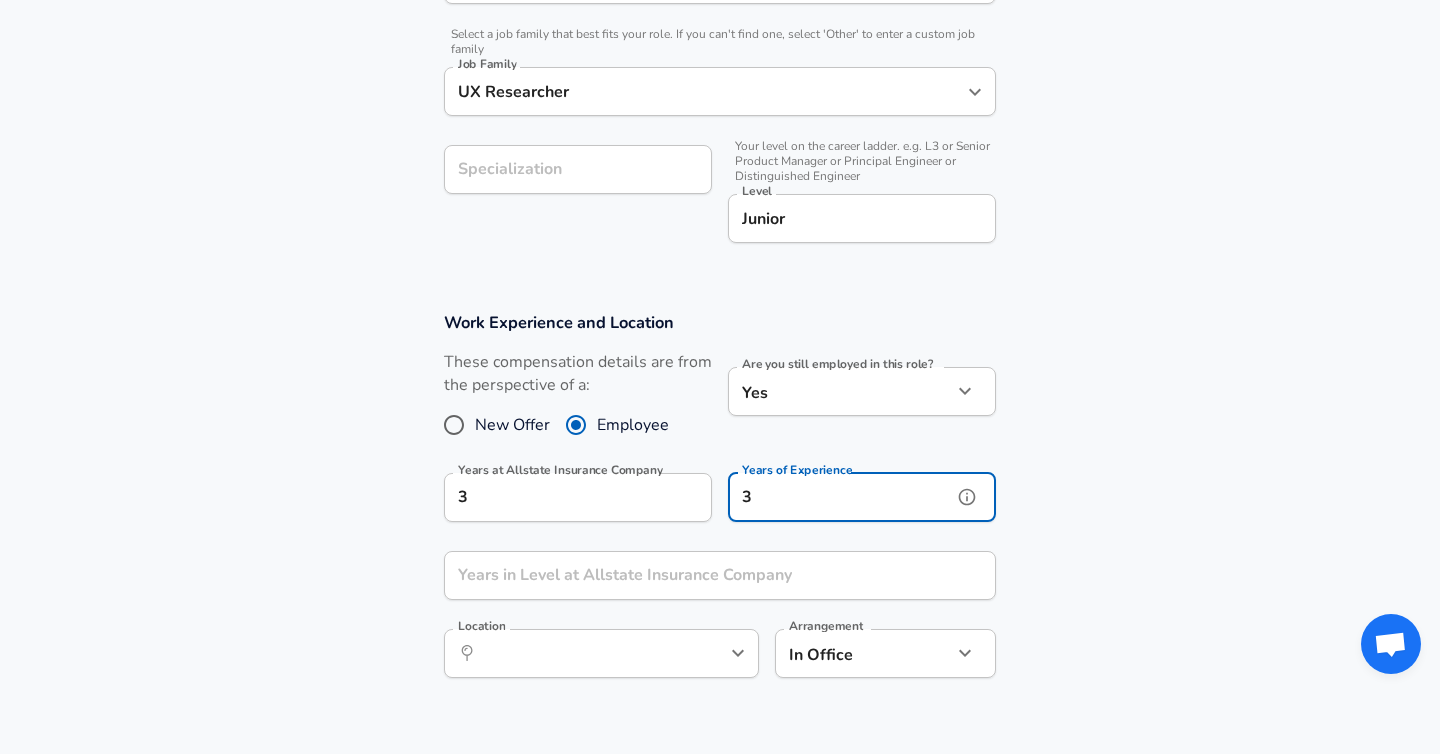 type on "3" 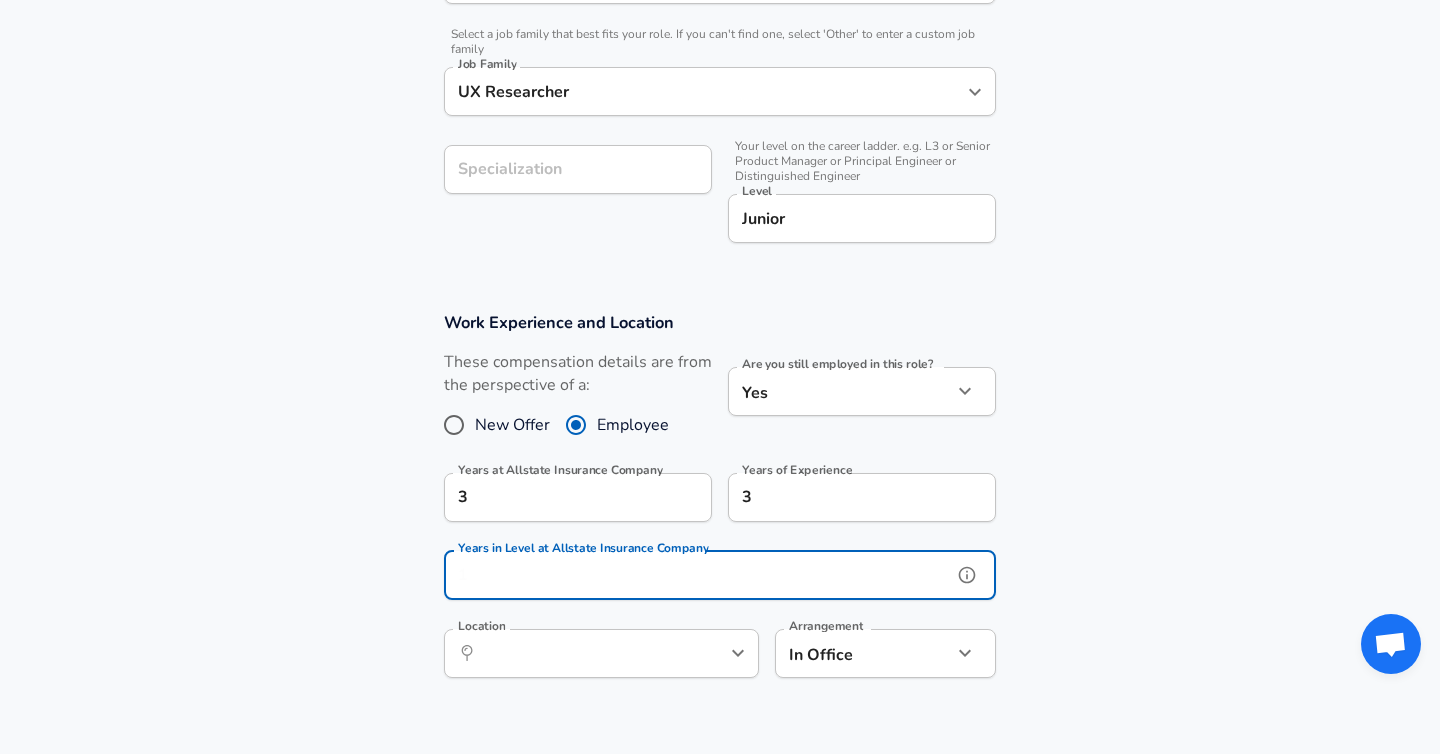 click on "Years in Level at Allstate Insurance Company" at bounding box center (698, 575) 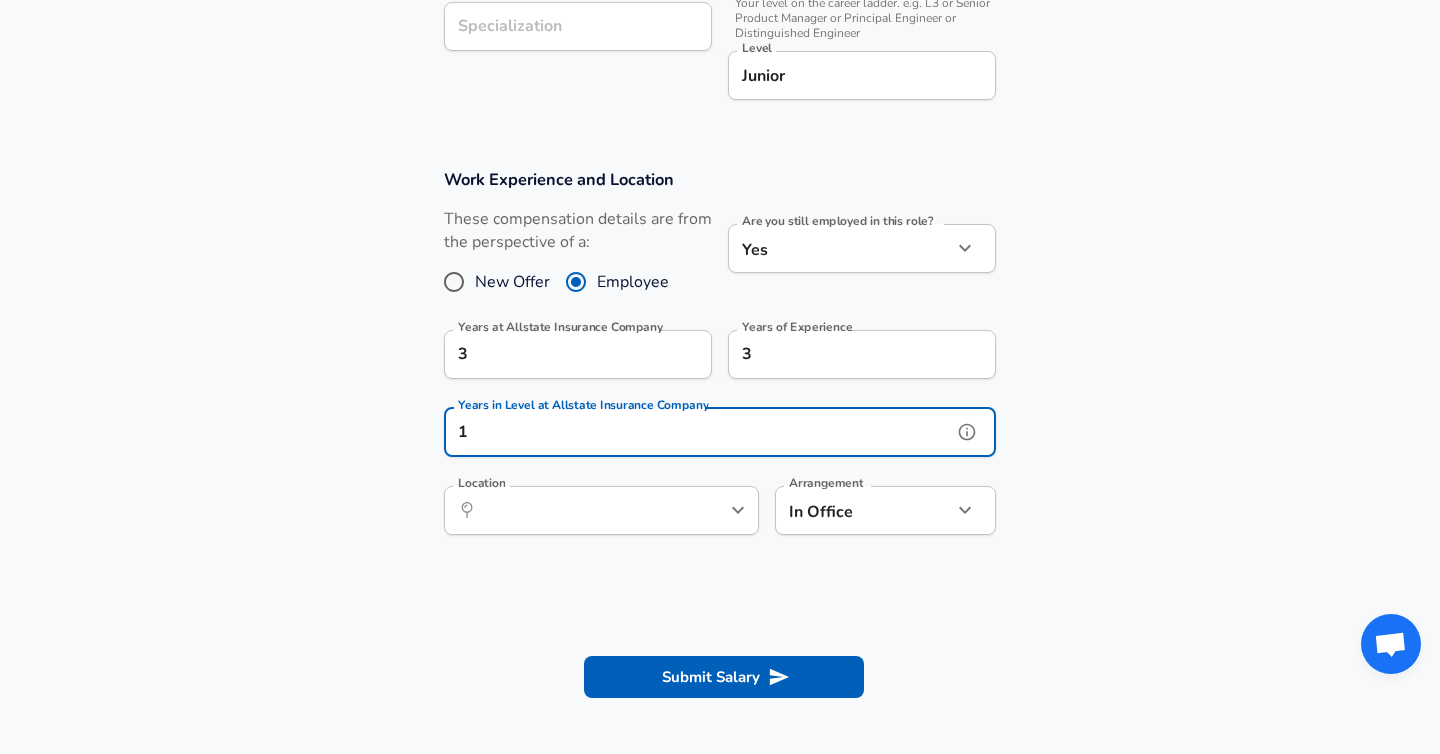 scroll, scrollTop: 757, scrollLeft: 0, axis: vertical 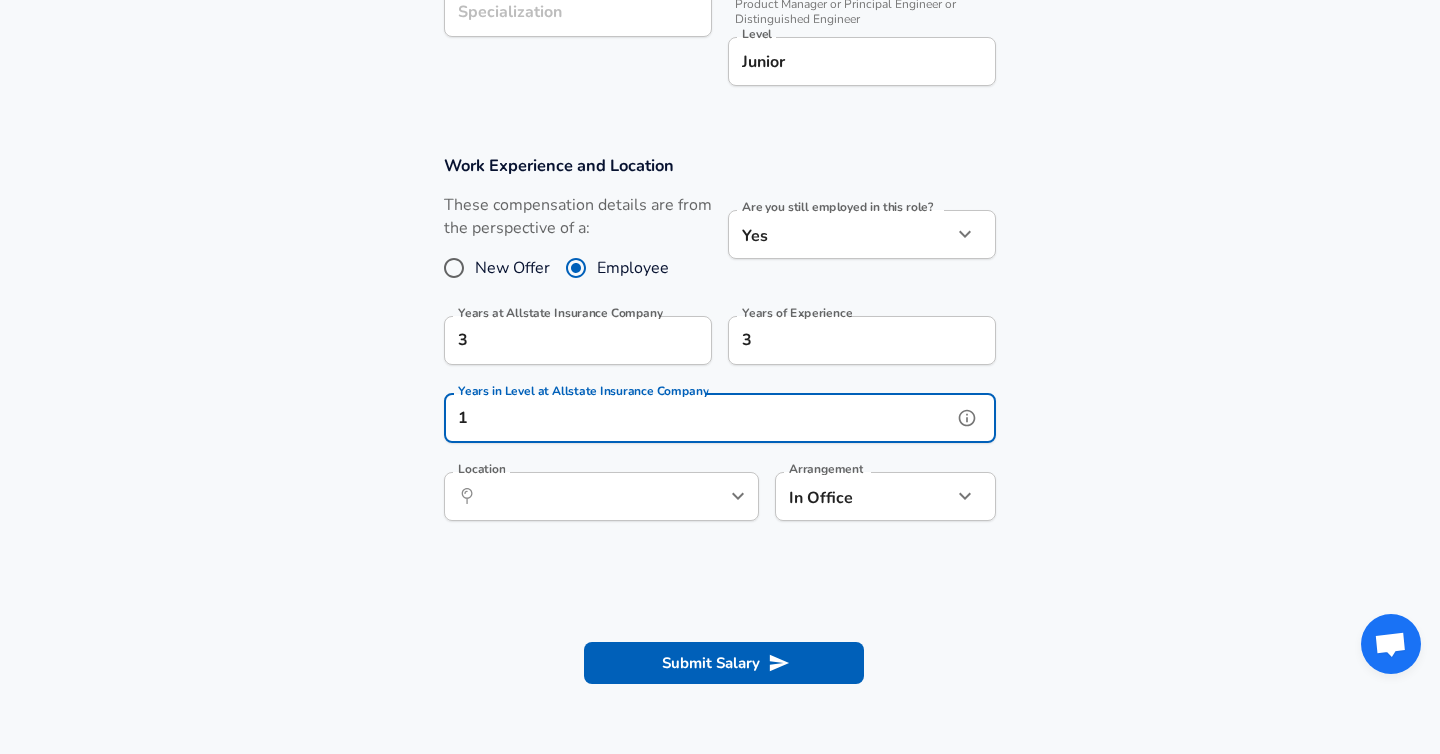 type on "1" 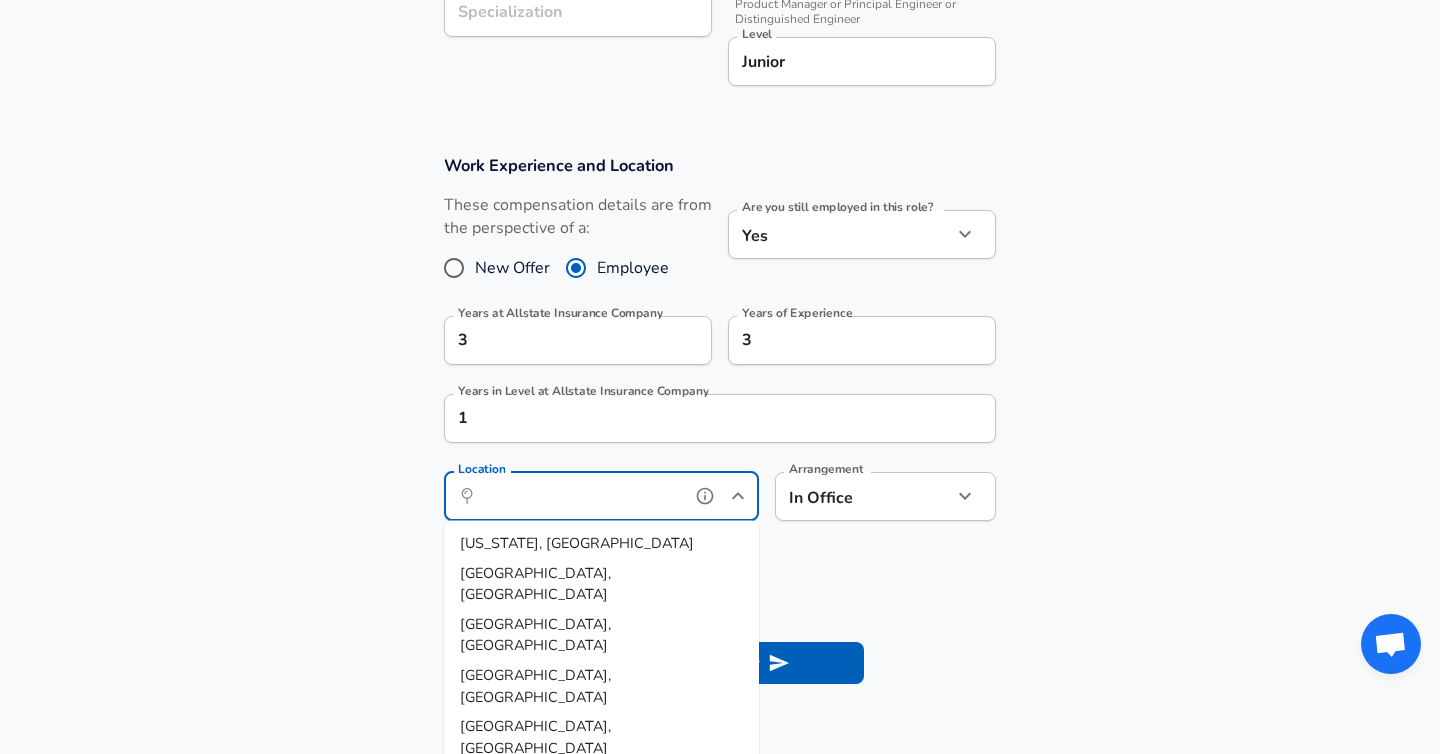 click on "Location" at bounding box center [579, 496] 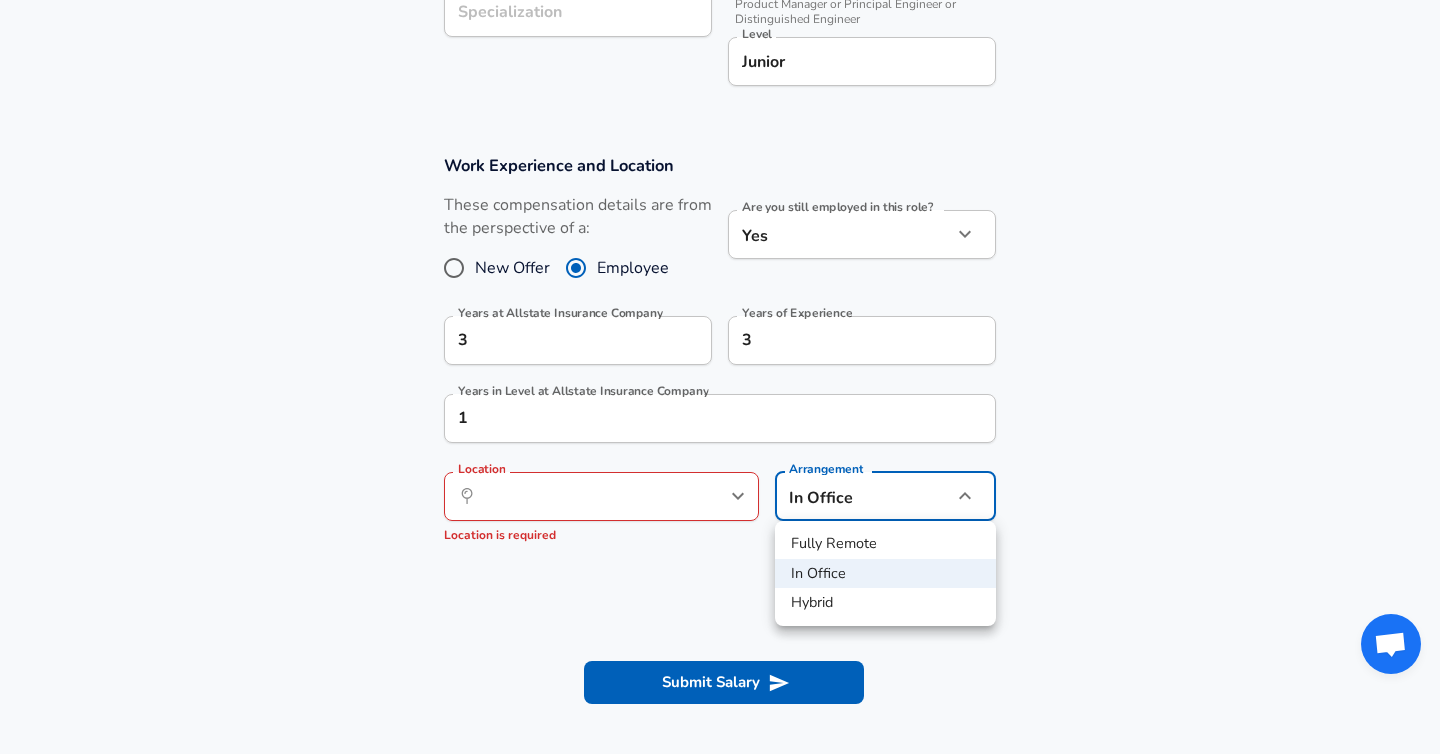 click on "Restart Add Your Salary Upload your offer letter   to verify your submission Enhance Privacy and Anonymity No Automatically hides specific fields until there are enough submissions to safely display the full details.   More Details Based on your submission and the data points that we have already collected, we will automatically hide and anonymize specific fields if there aren't enough data points to remain sufficiently anonymous. Company & Title Information   Enter the company you received your offer from Company Allstate Insurance Company Company   Select the title that closest resembles your official title. This should be similar to the title that was present on your offer letter. Title UX Researcher Title   Select a job family that best fits your role. If you can't find one, select 'Other' to enter a custom job family Job Family UX Researcher Job Family Specialization Specialization   Your level on the career ladder. e.g. L3 or Senior Product Manager or Principal Engineer or Distinguished Engineer Level 3" at bounding box center (720, -380) 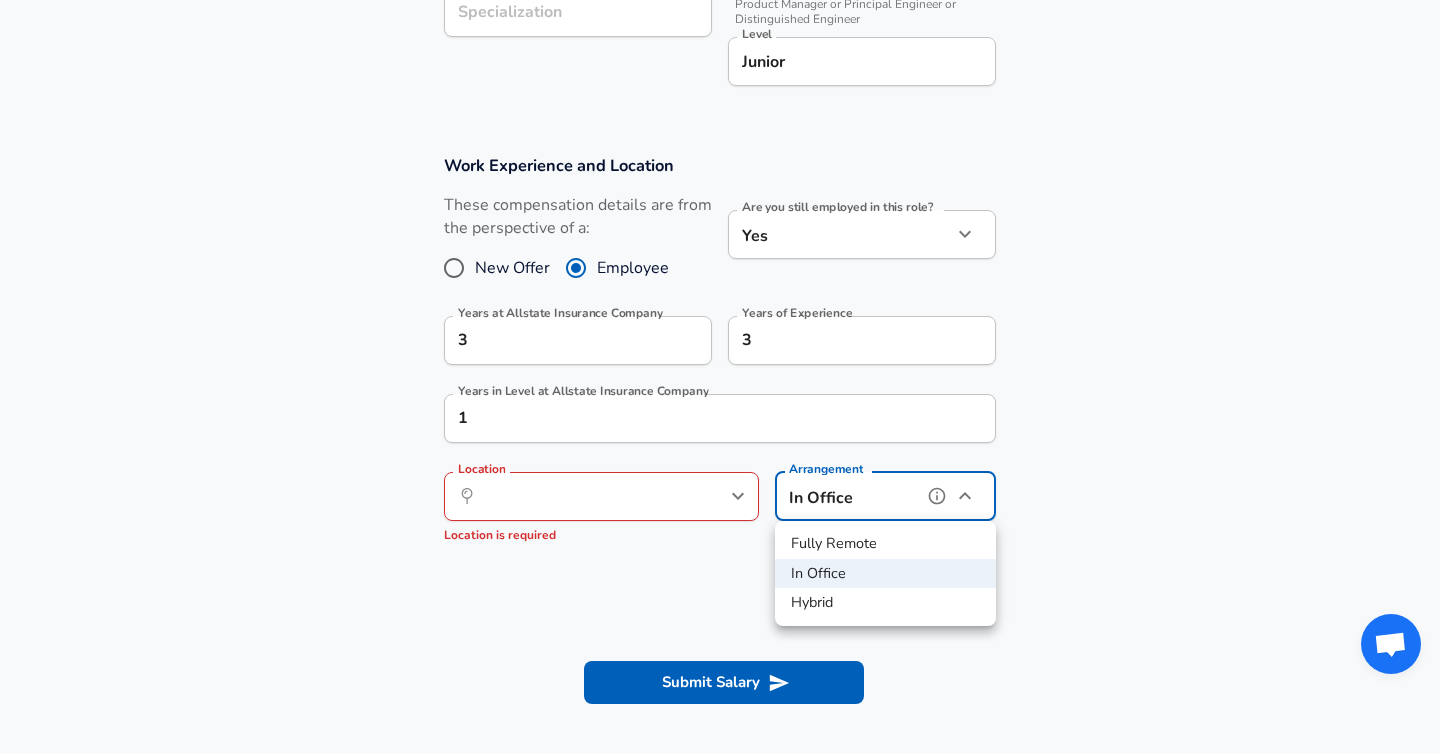 type on "remote" 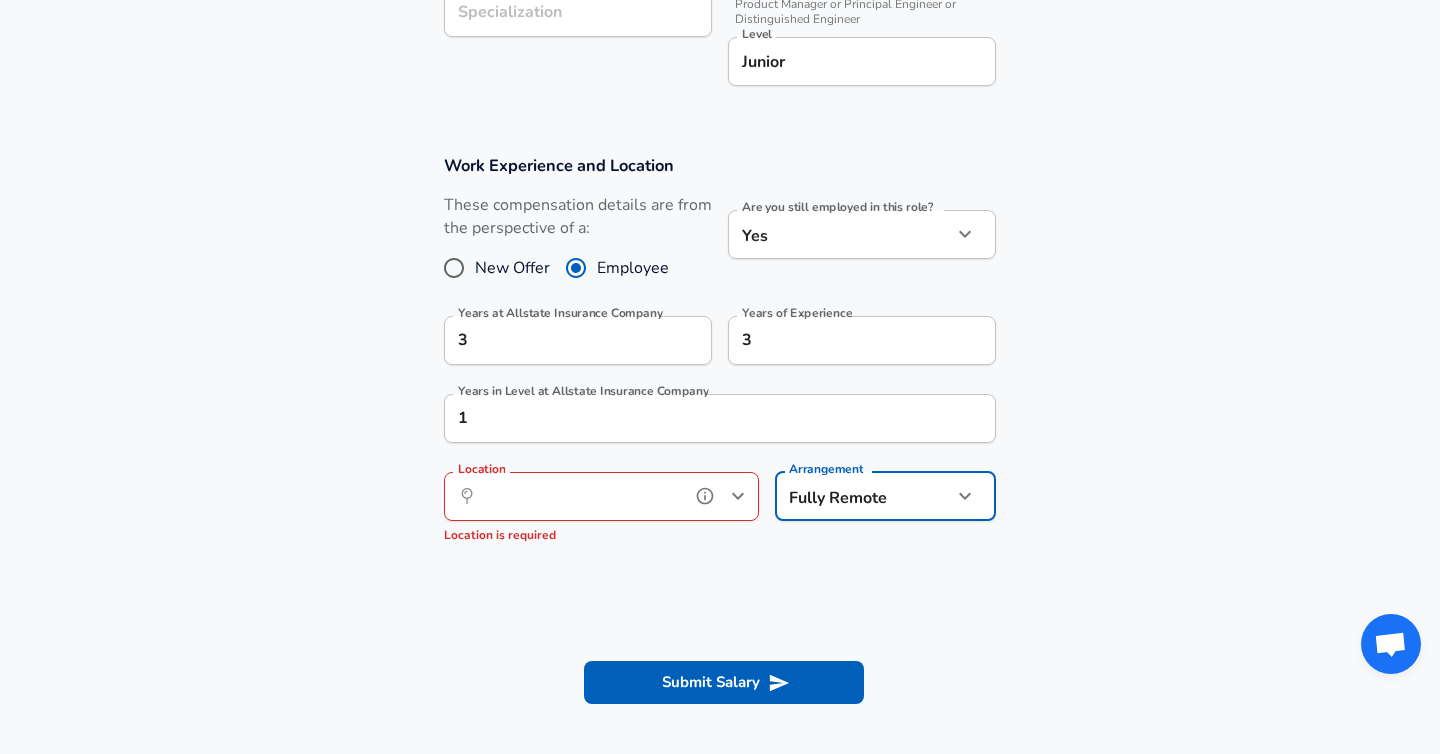 click on "Location" at bounding box center [579, 496] 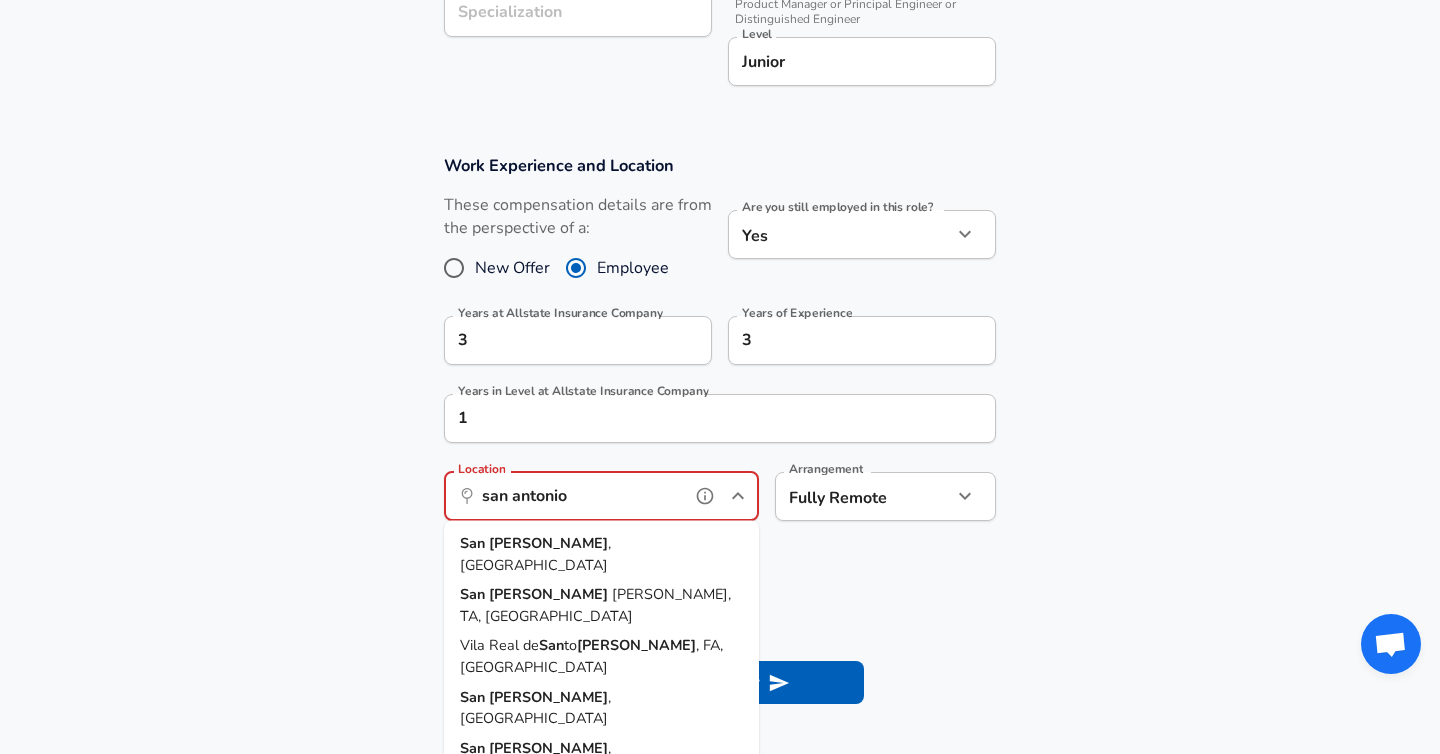 click on "San     Antonio , TX" at bounding box center [601, 554] 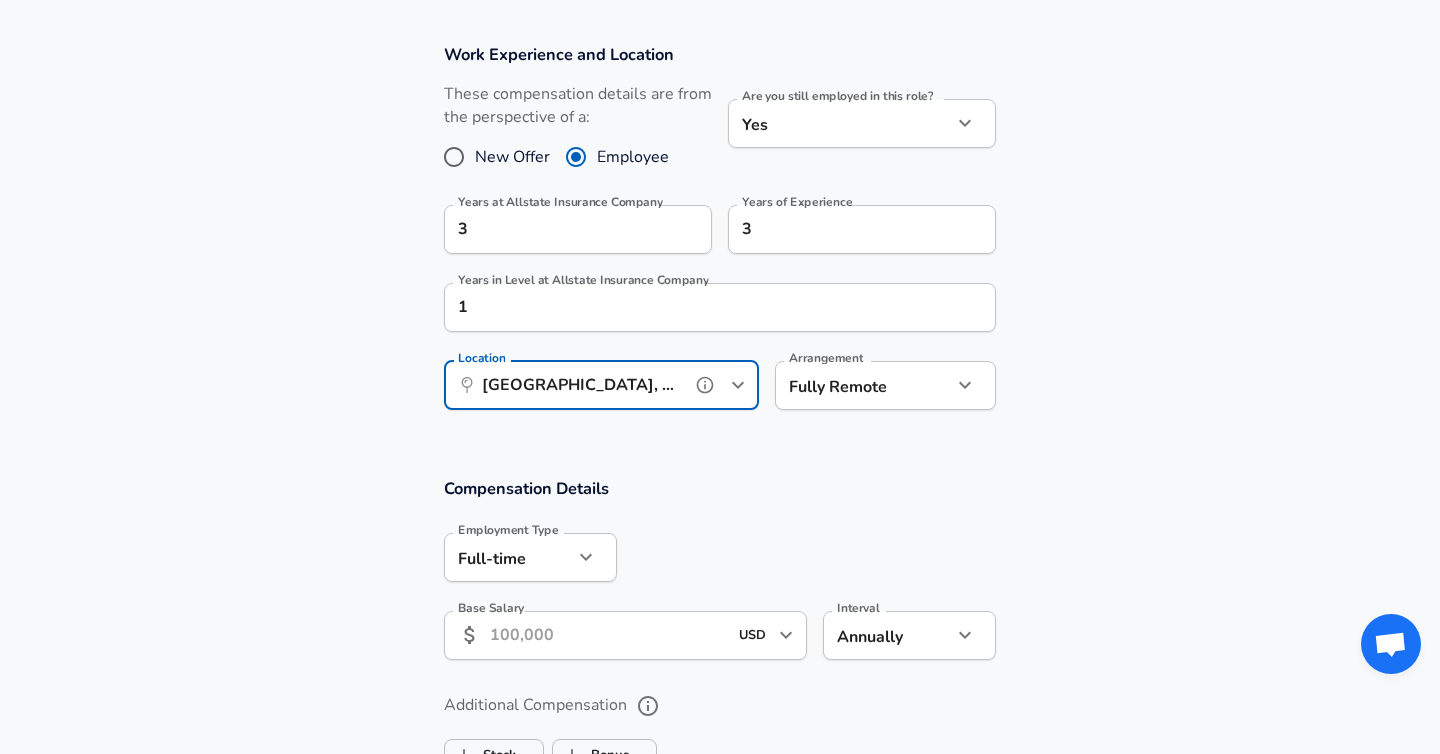 scroll, scrollTop: 1027, scrollLeft: 0, axis: vertical 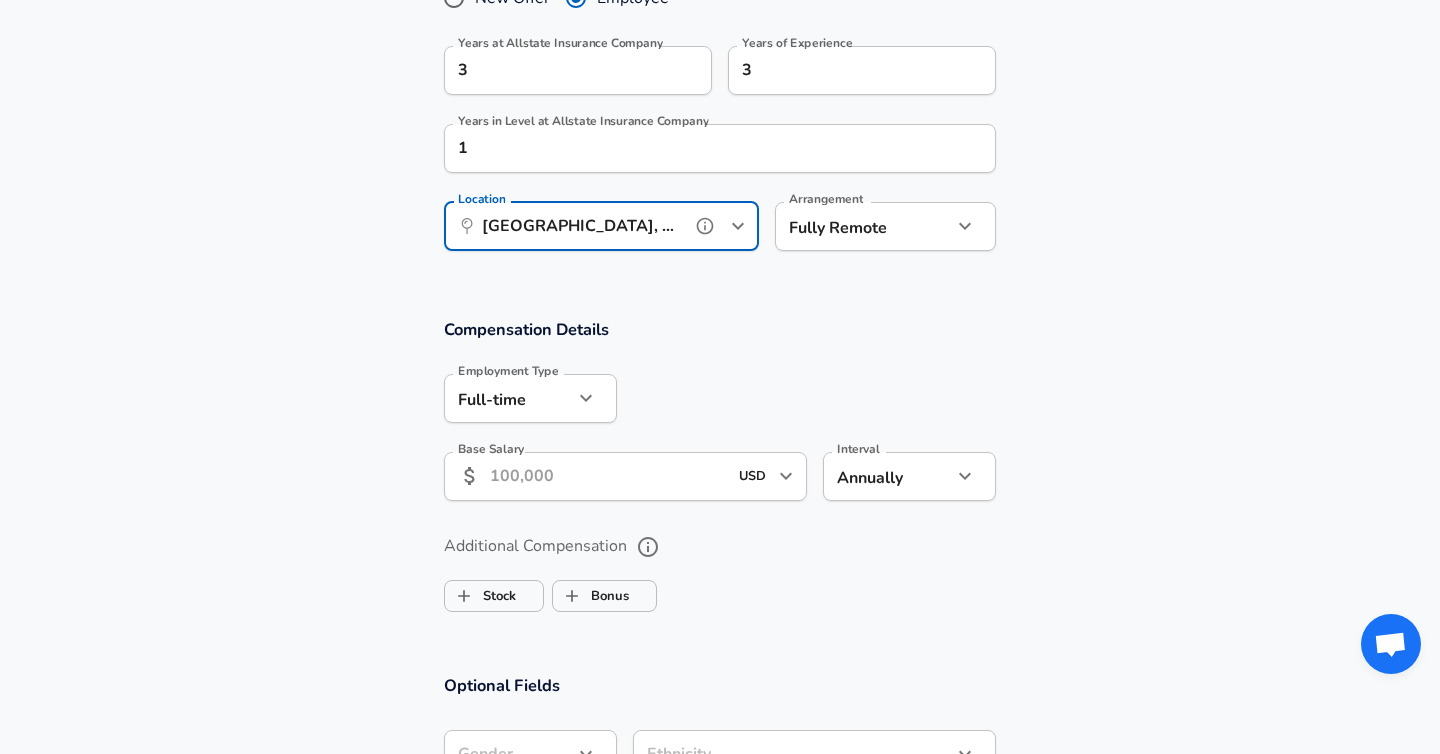 type on "San Antonio, TX" 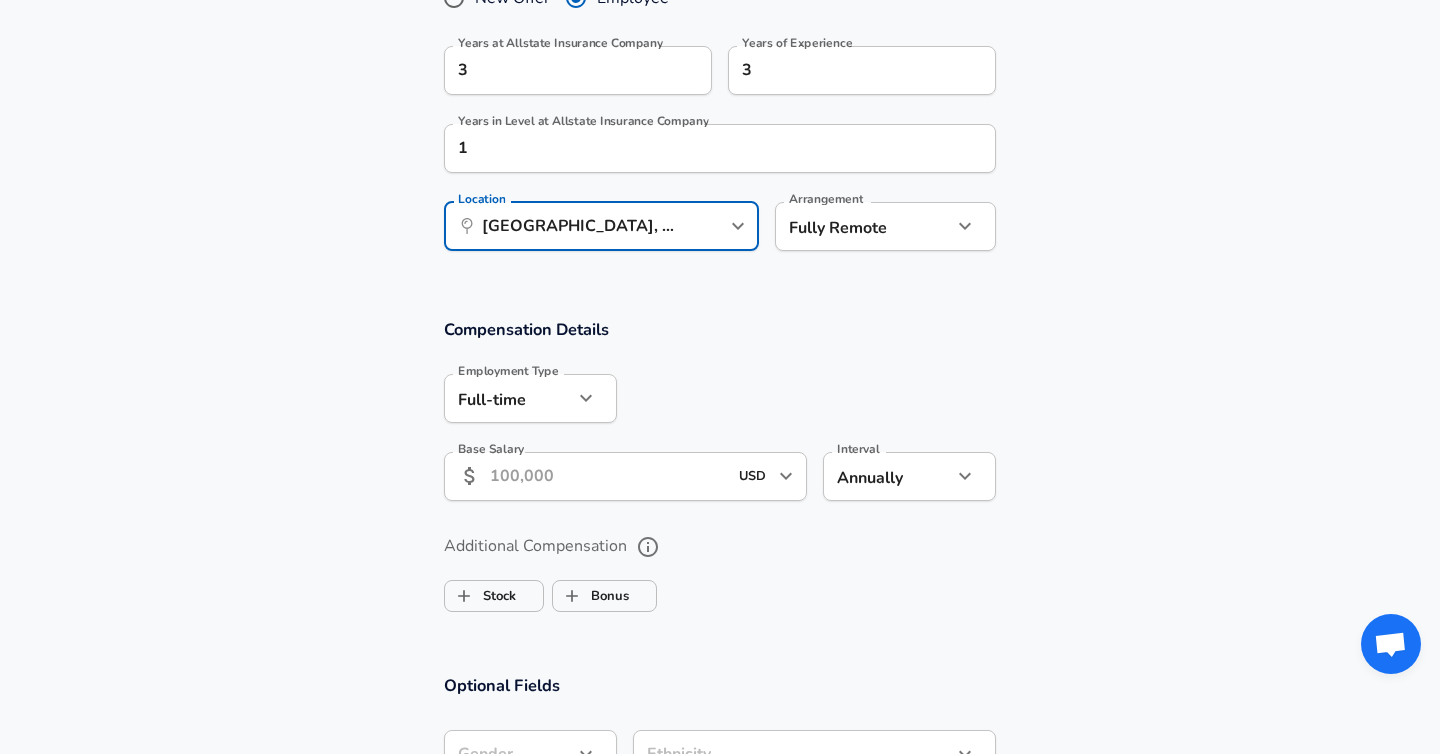 click on "Base Salary" at bounding box center (608, 476) 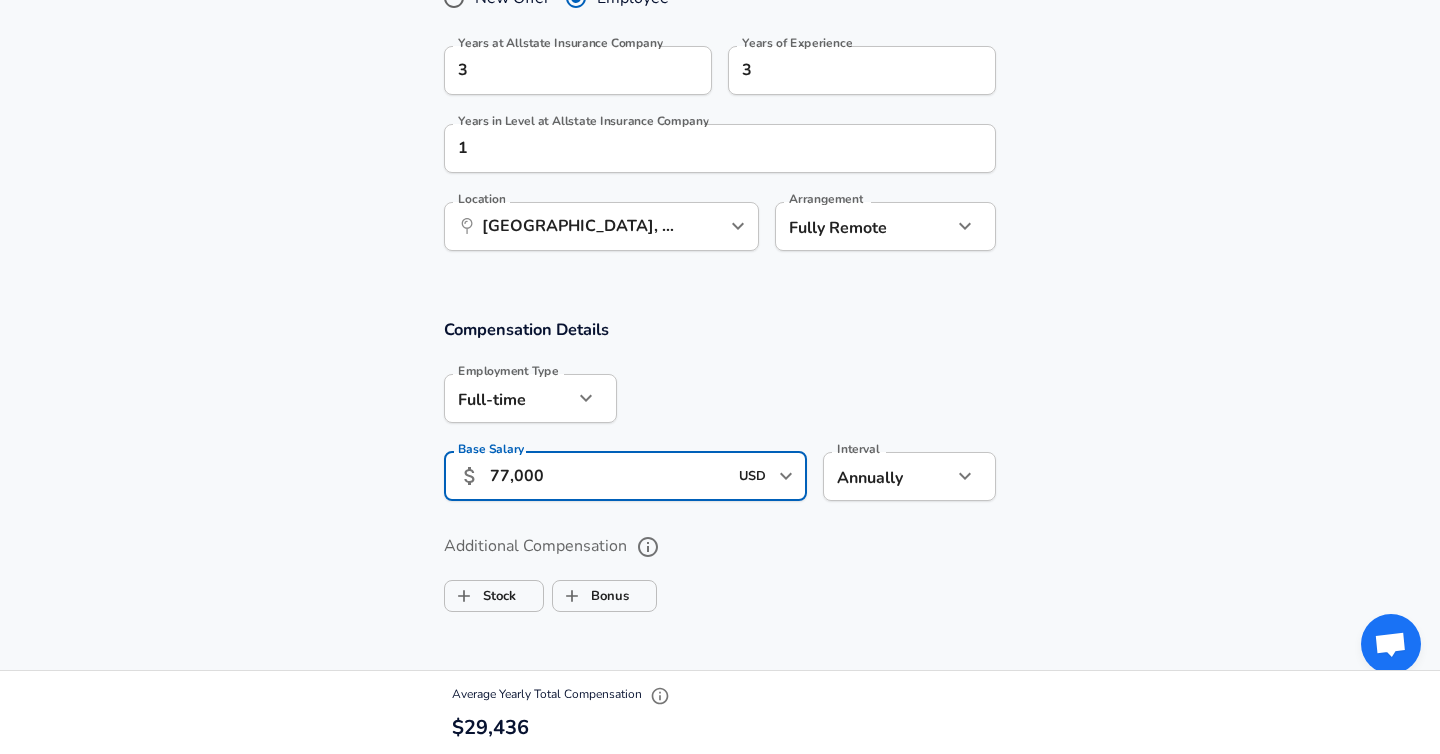 type on "77,000" 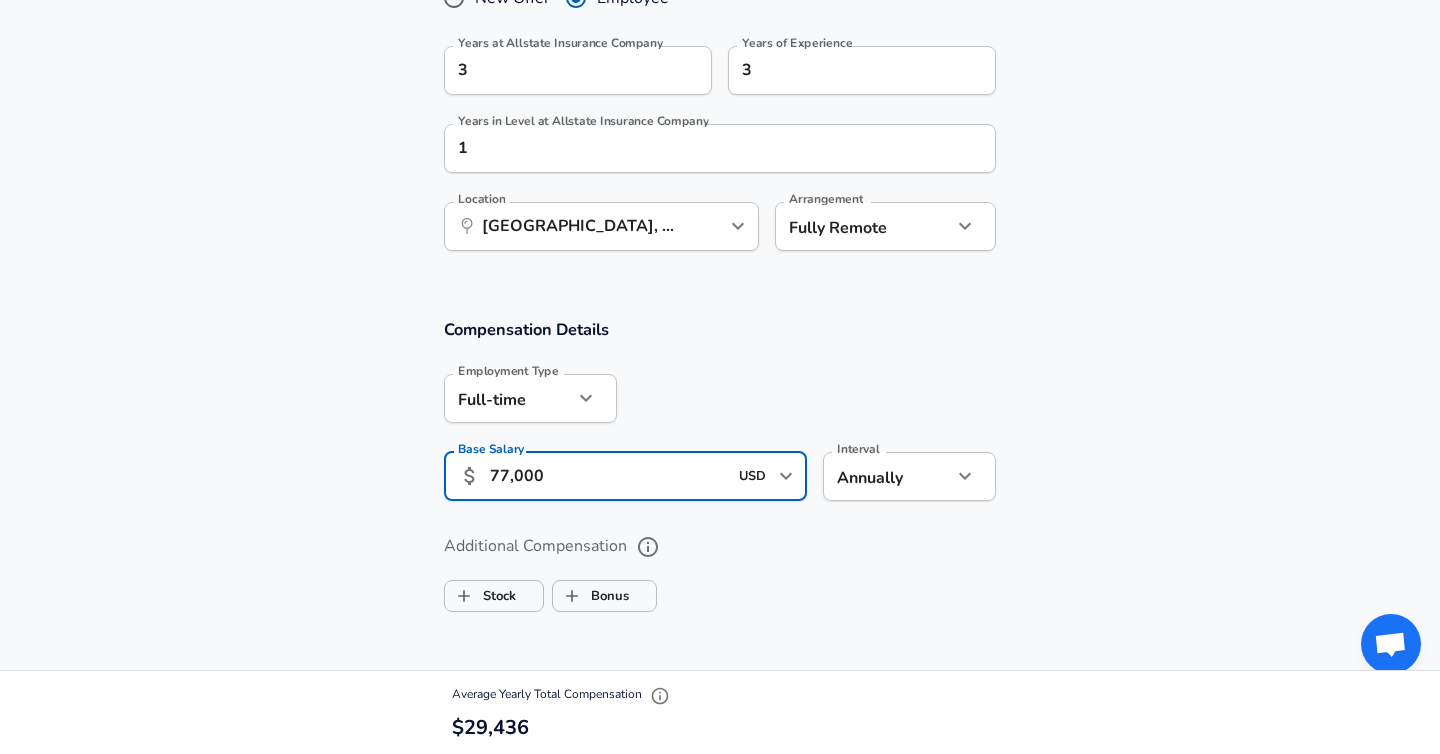click on "Additional Compensation   Stock Bonus" at bounding box center (720, 567) 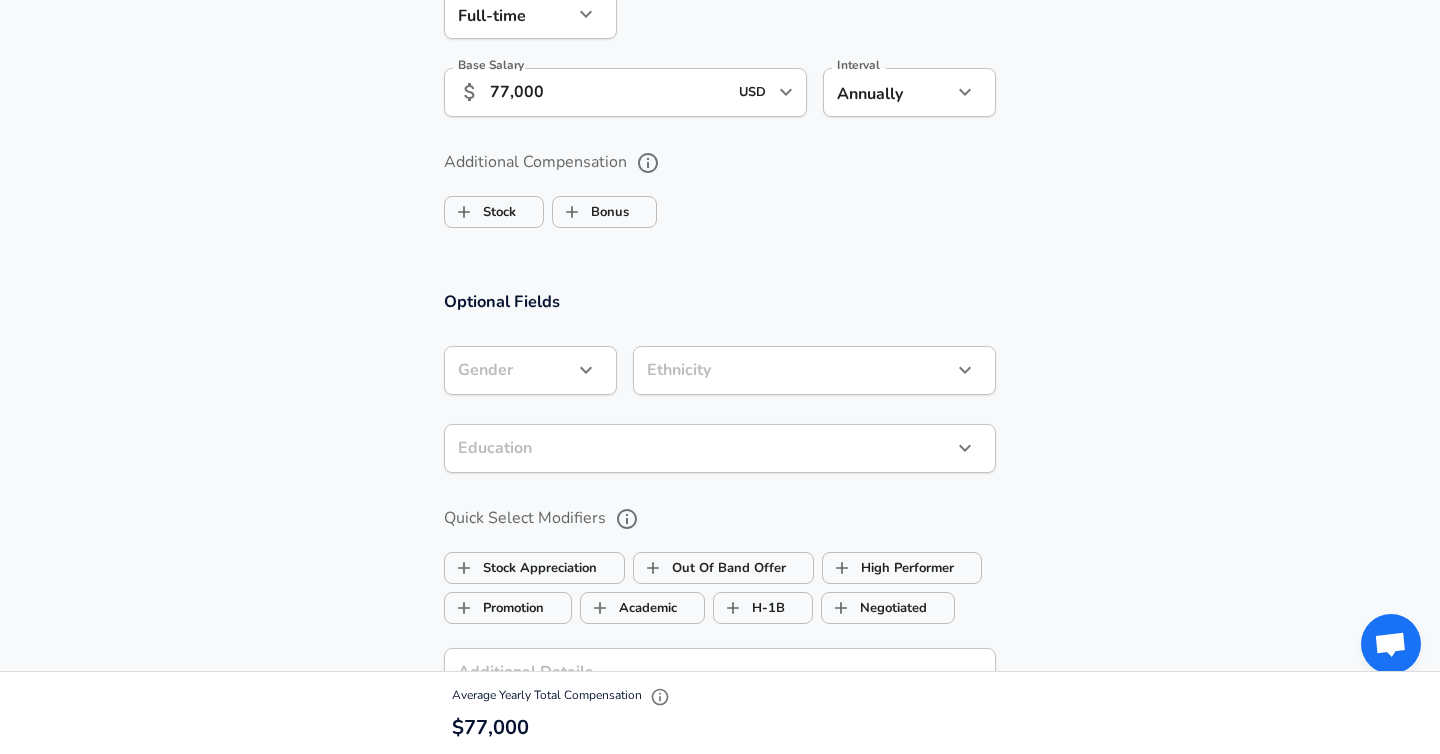 scroll, scrollTop: 1418, scrollLeft: 0, axis: vertical 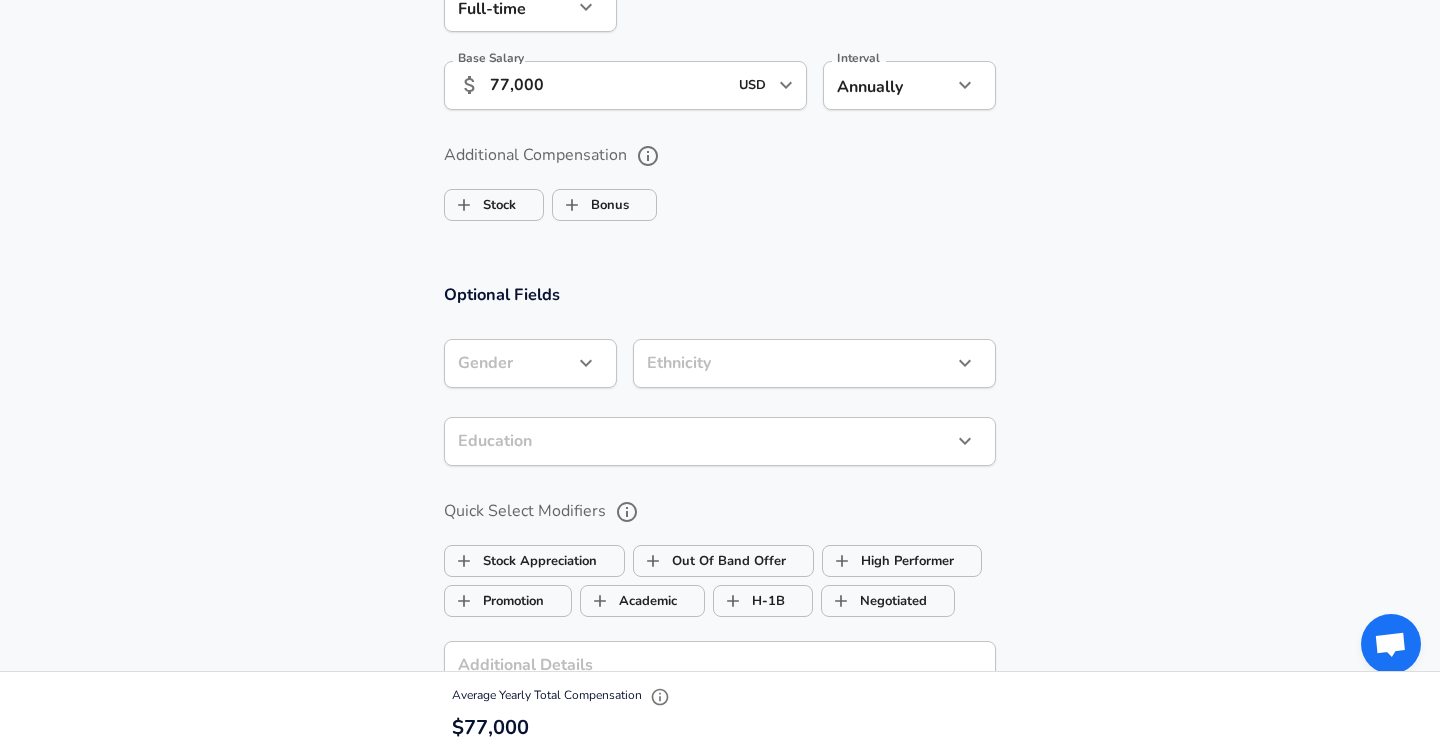 click at bounding box center (586, 363) 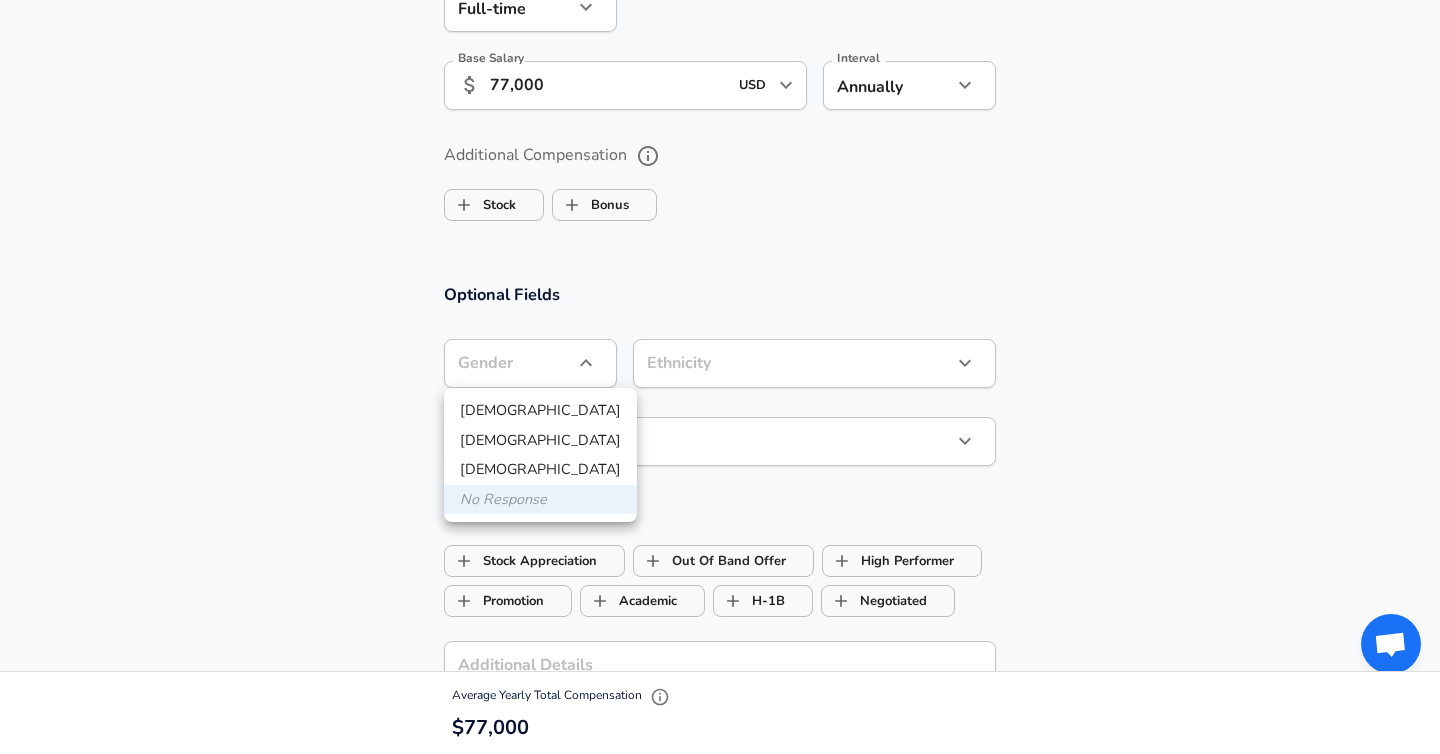 click on "Female" at bounding box center (540, 441) 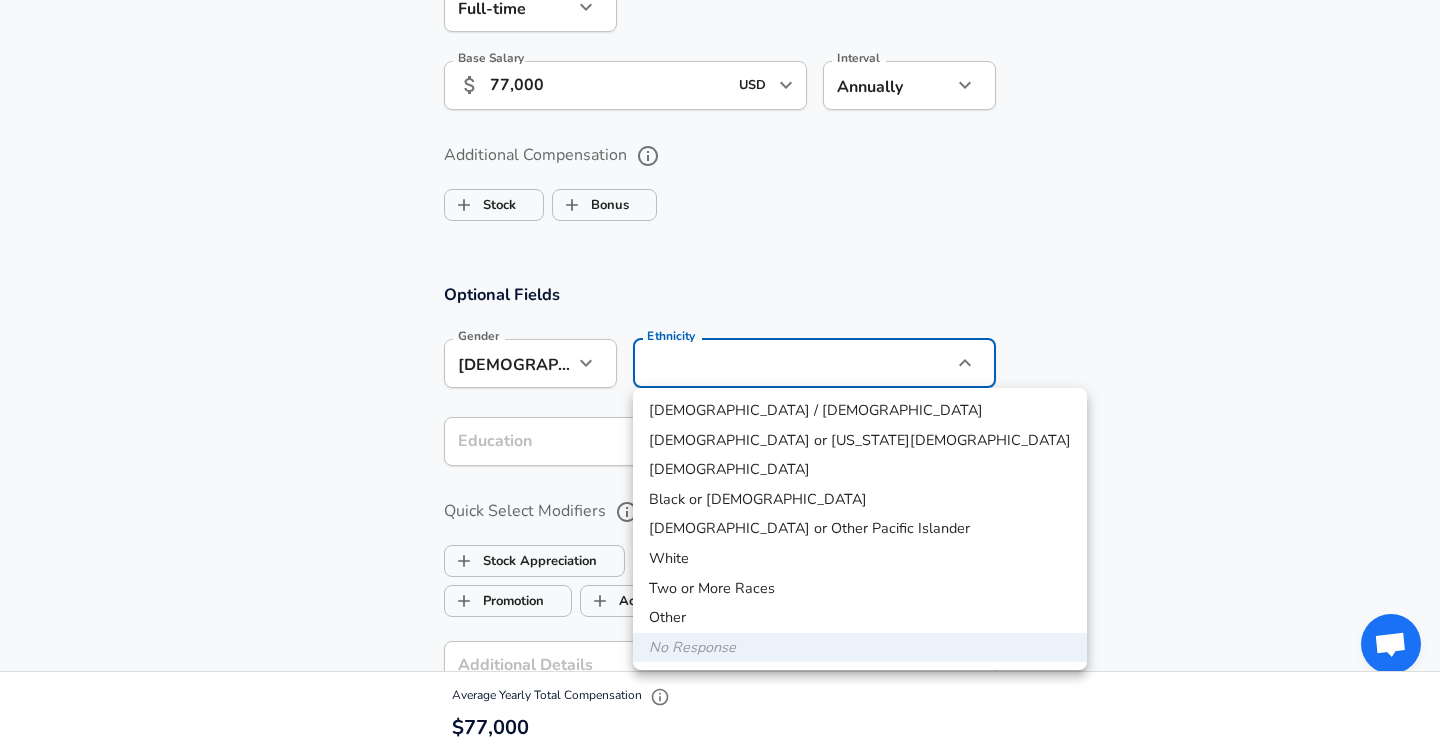click on "Restart Add Your Salary Upload your offer letter   to verify your submission Enhance Privacy and Anonymity No Automatically hides specific fields until there are enough submissions to safely display the full details.   More Details Based on your submission and the data points that we have already collected, we will automatically hide and anonymize specific fields if there aren't enough data points to remain sufficiently anonymous. Company & Title Information   Enter the company you received your offer from Company Allstate Insurance Company Company   Select the title that closest resembles your official title. This should be similar to the title that was present on your offer letter. Title UX Researcher Title   Select a job family that best fits your role. If you can't find one, select 'Other' to enter a custom job family Job Family UX Researcher Job Family Specialization Specialization   Your level on the career ladder. e.g. L3 or Senior Product Manager or Principal Engineer or Distinguished Engineer Level 3" at bounding box center (720, -1041) 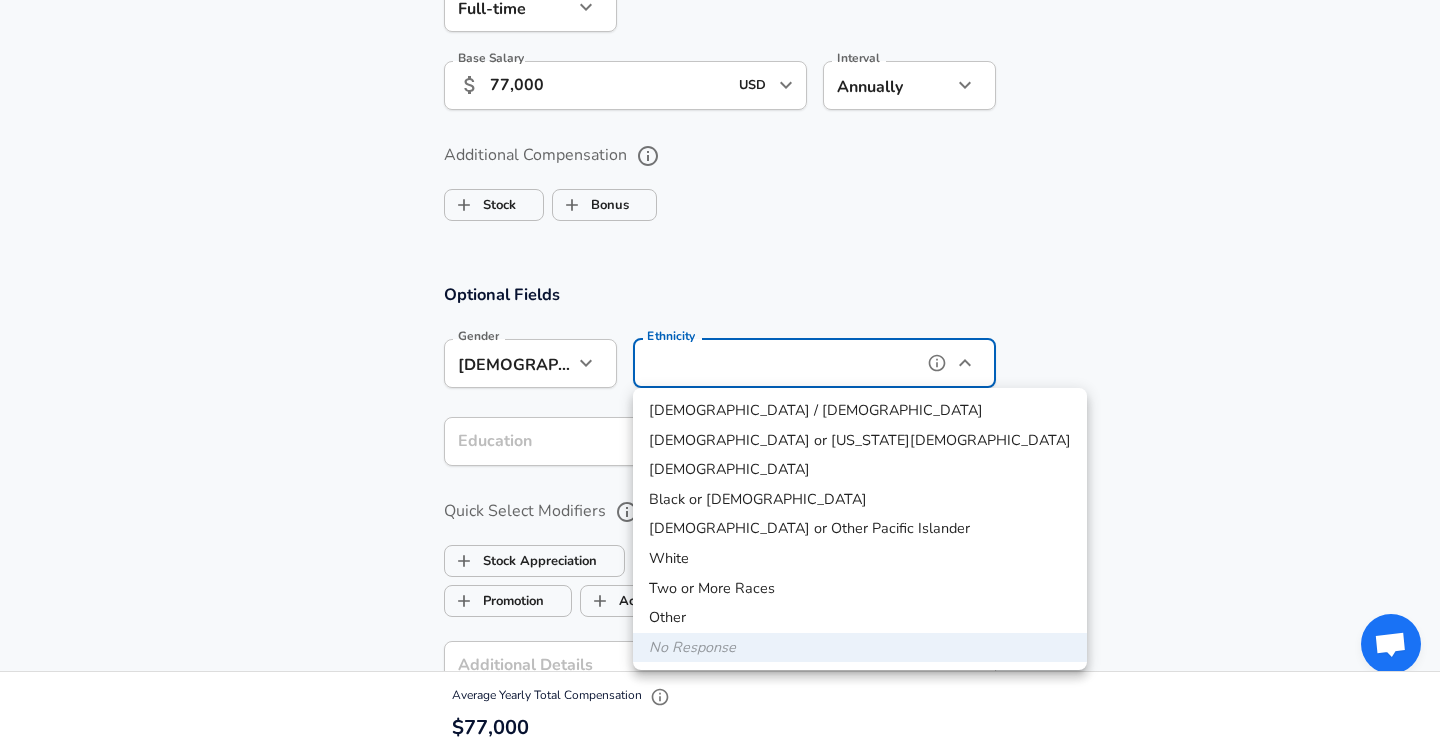 type on "Two or More Races" 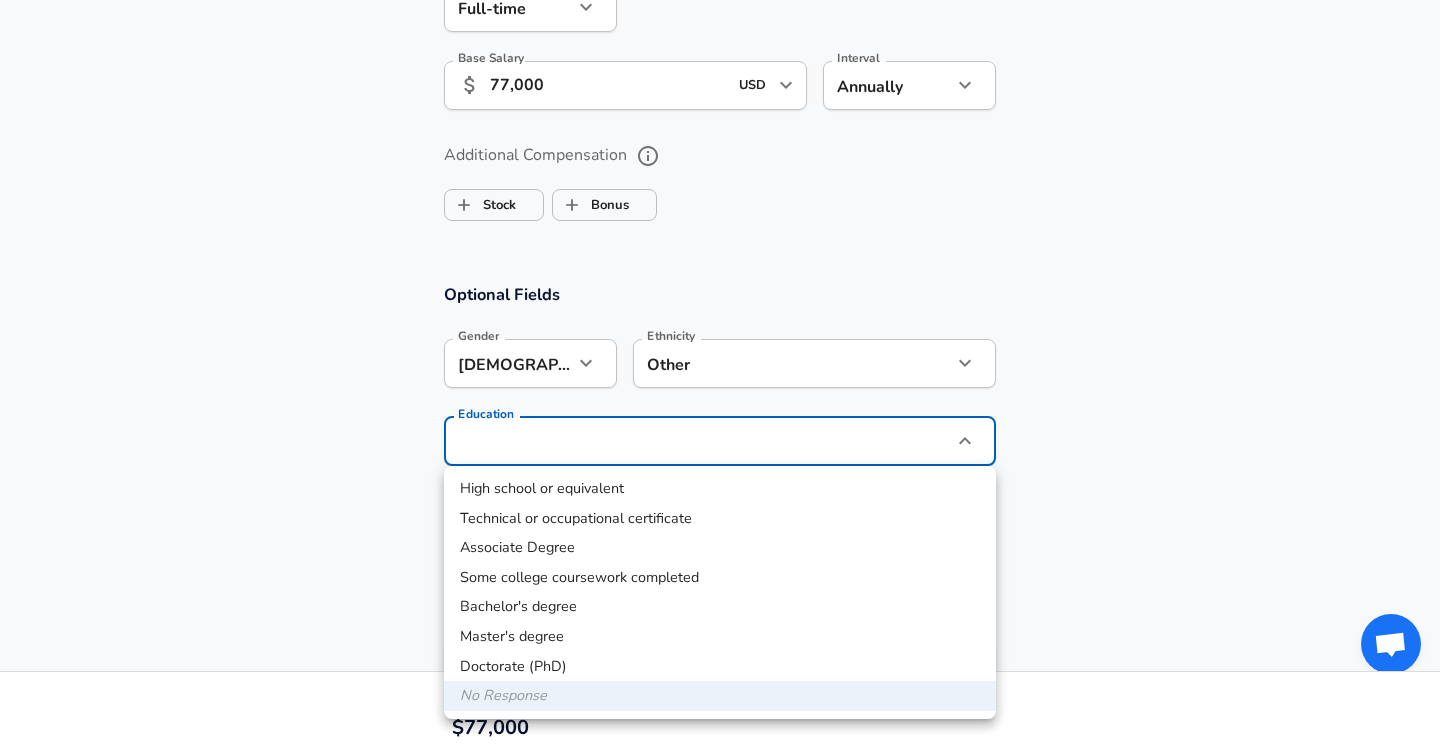 click on "Restart Add Your Salary Upload your offer letter   to verify your submission Enhance Privacy and Anonymity No Automatically hides specific fields until there are enough submissions to safely display the full details.   More Details Based on your submission and the data points that we have already collected, we will automatically hide and anonymize specific fields if there aren't enough data points to remain sufficiently anonymous. Company & Title Information   Enter the company you received your offer from Company Allstate Insurance Company Company   Select the title that closest resembles your official title. This should be similar to the title that was present on your offer letter. Title UX Researcher Title   Select a job family that best fits your role. If you can't find one, select 'Other' to enter a custom job family Job Family UX Researcher Job Family Specialization Specialization   Your level on the career ladder. e.g. L3 or Senior Product Manager or Principal Engineer or Distinguished Engineer Level 3" at bounding box center [720, -1041] 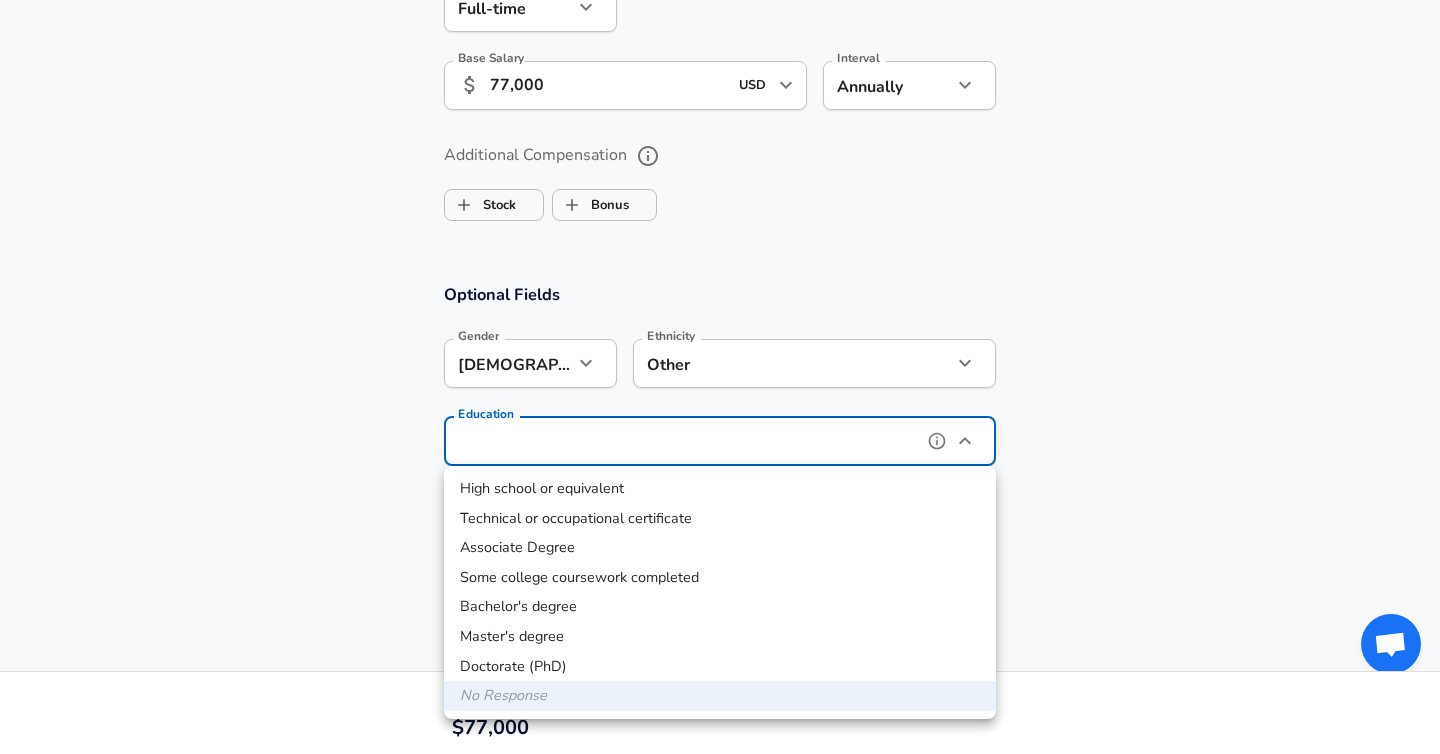 type on "Bachelors degree" 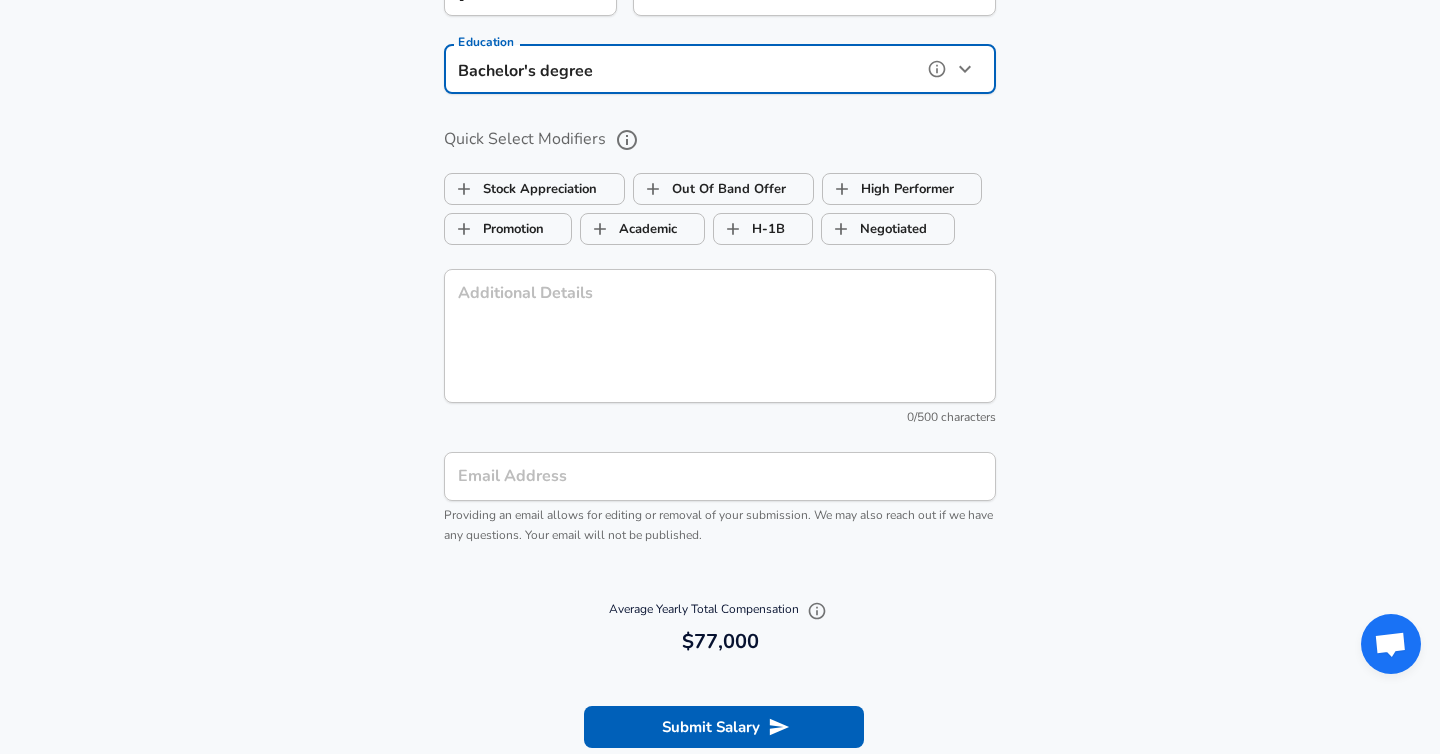 scroll, scrollTop: 1828, scrollLeft: 0, axis: vertical 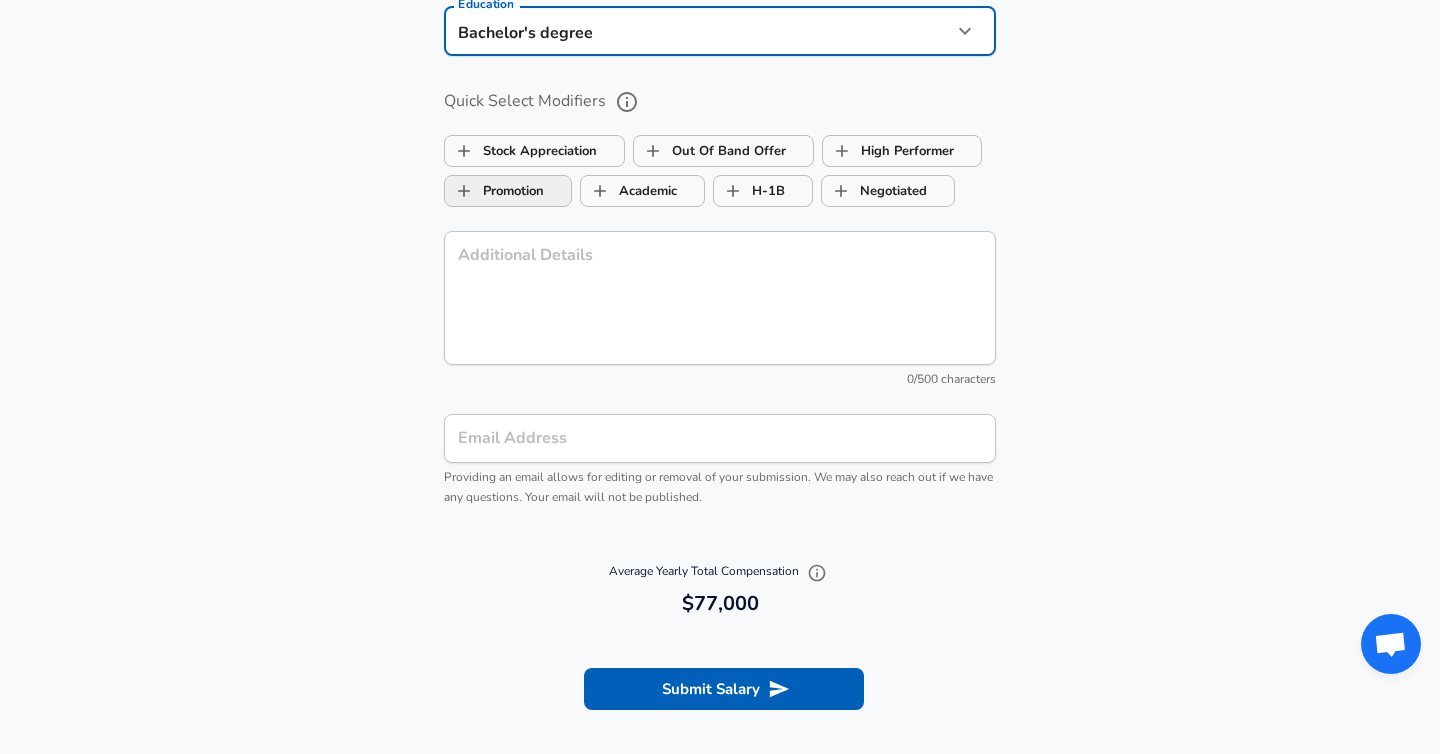 click on "Promotion" at bounding box center [494, 191] 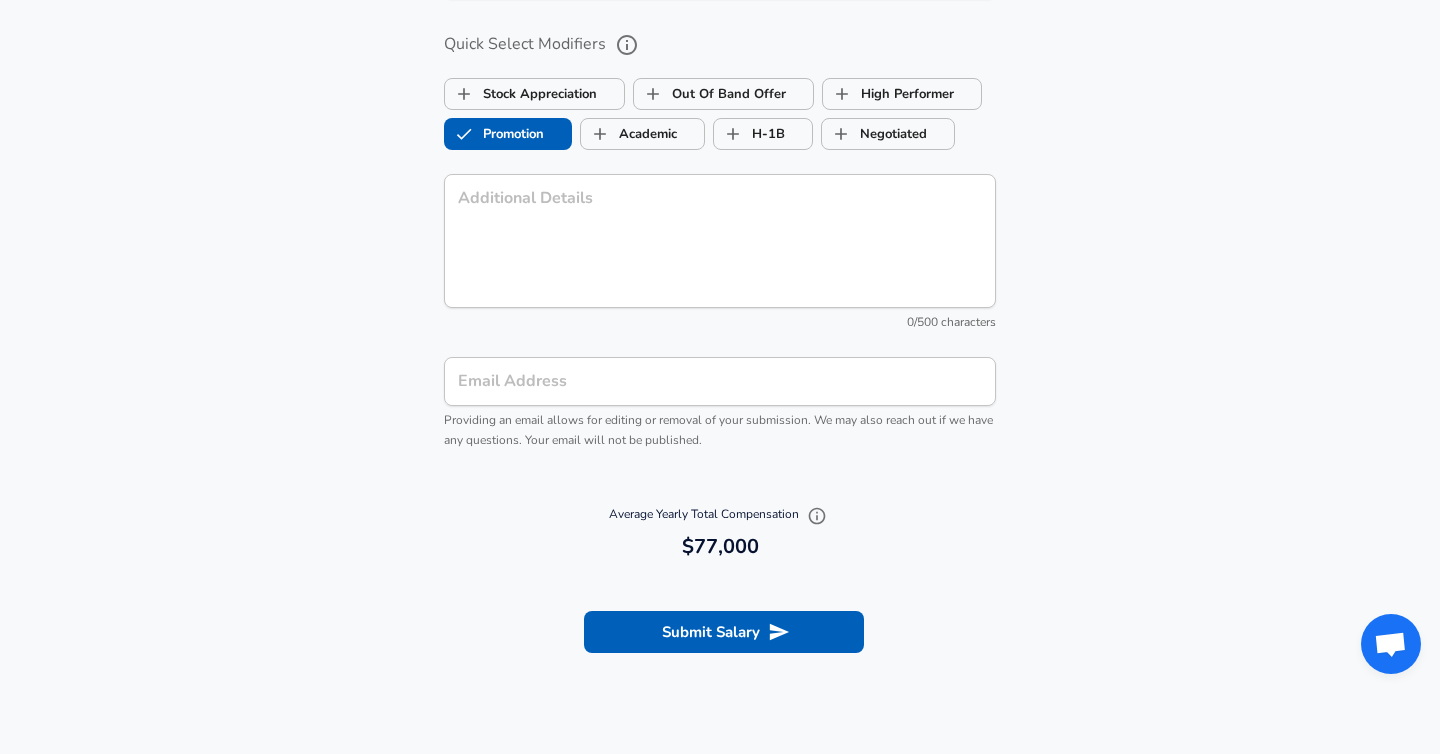 scroll, scrollTop: 1895, scrollLeft: 0, axis: vertical 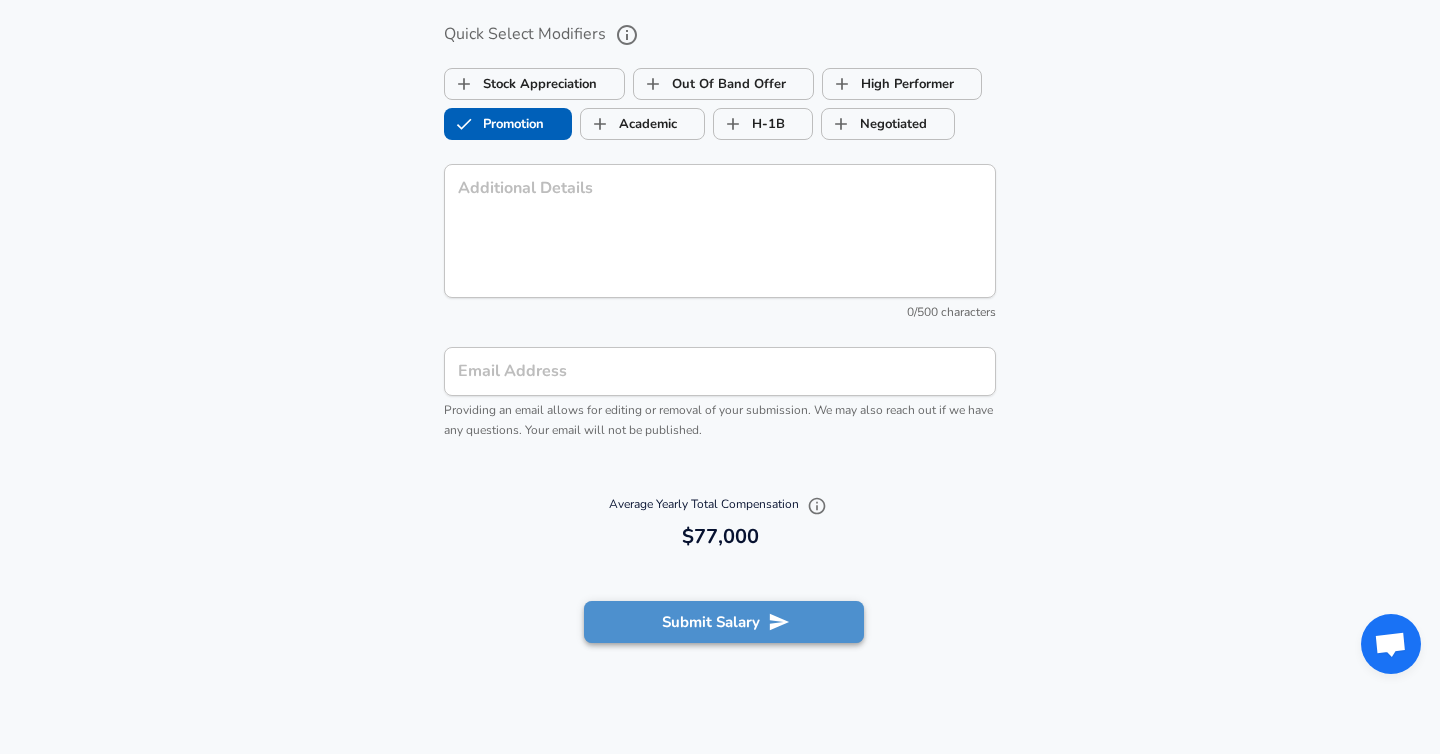 click on "Submit Salary" at bounding box center (724, 622) 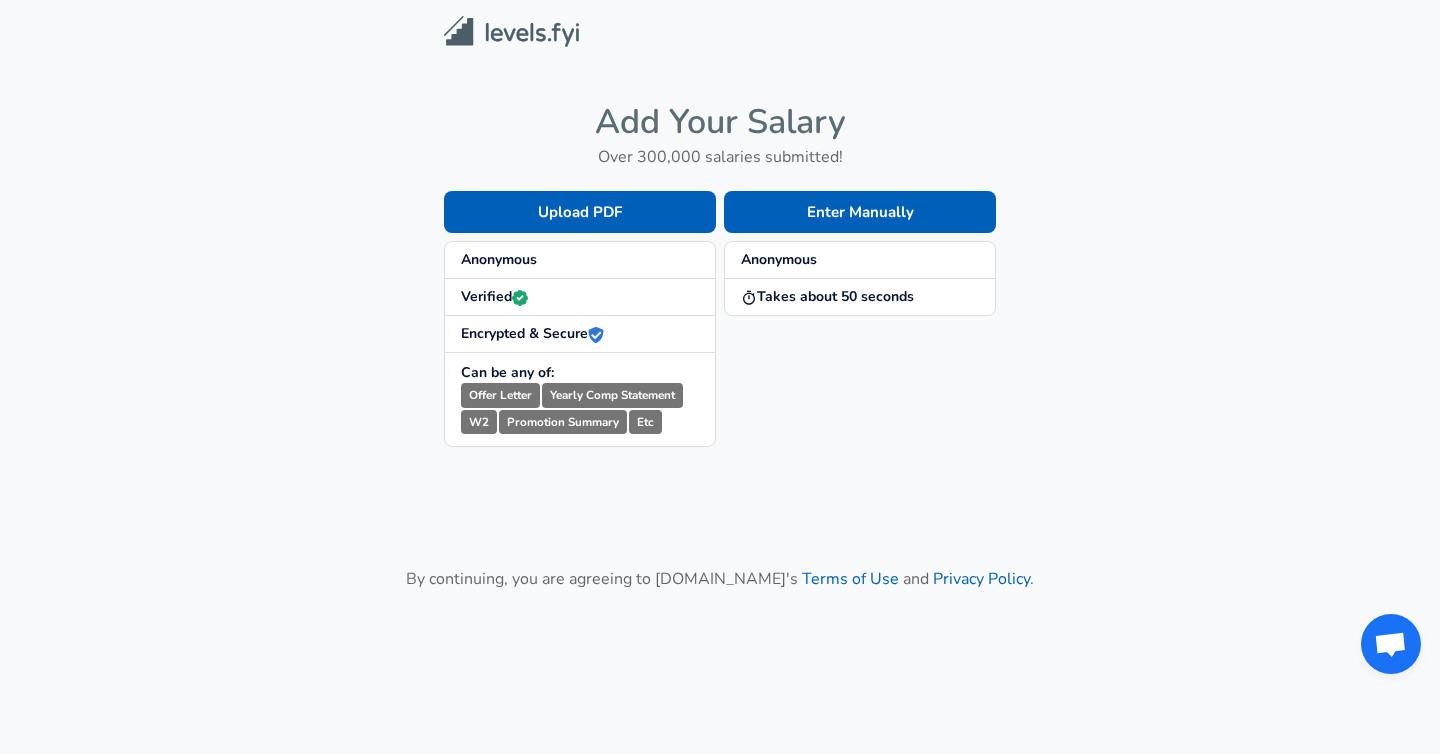 scroll, scrollTop: 105, scrollLeft: 0, axis: vertical 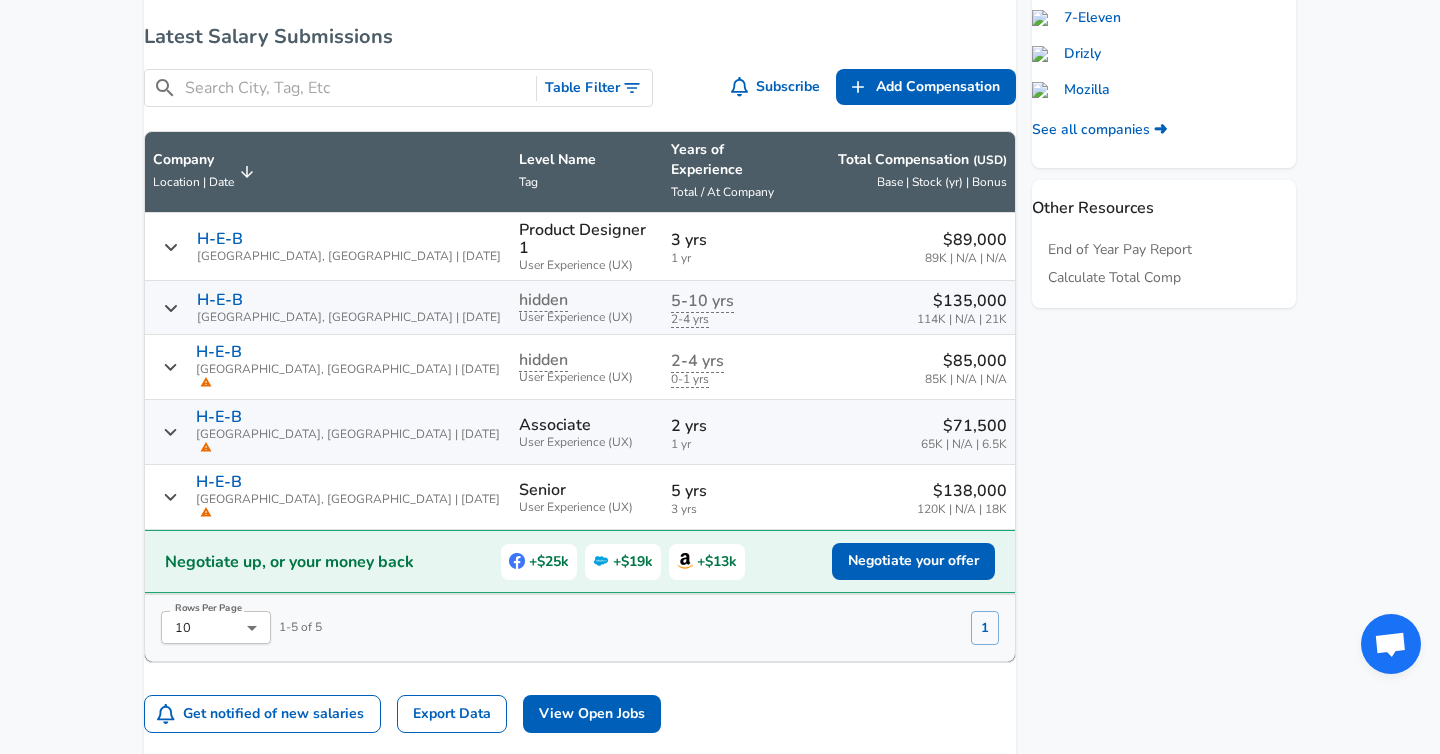click 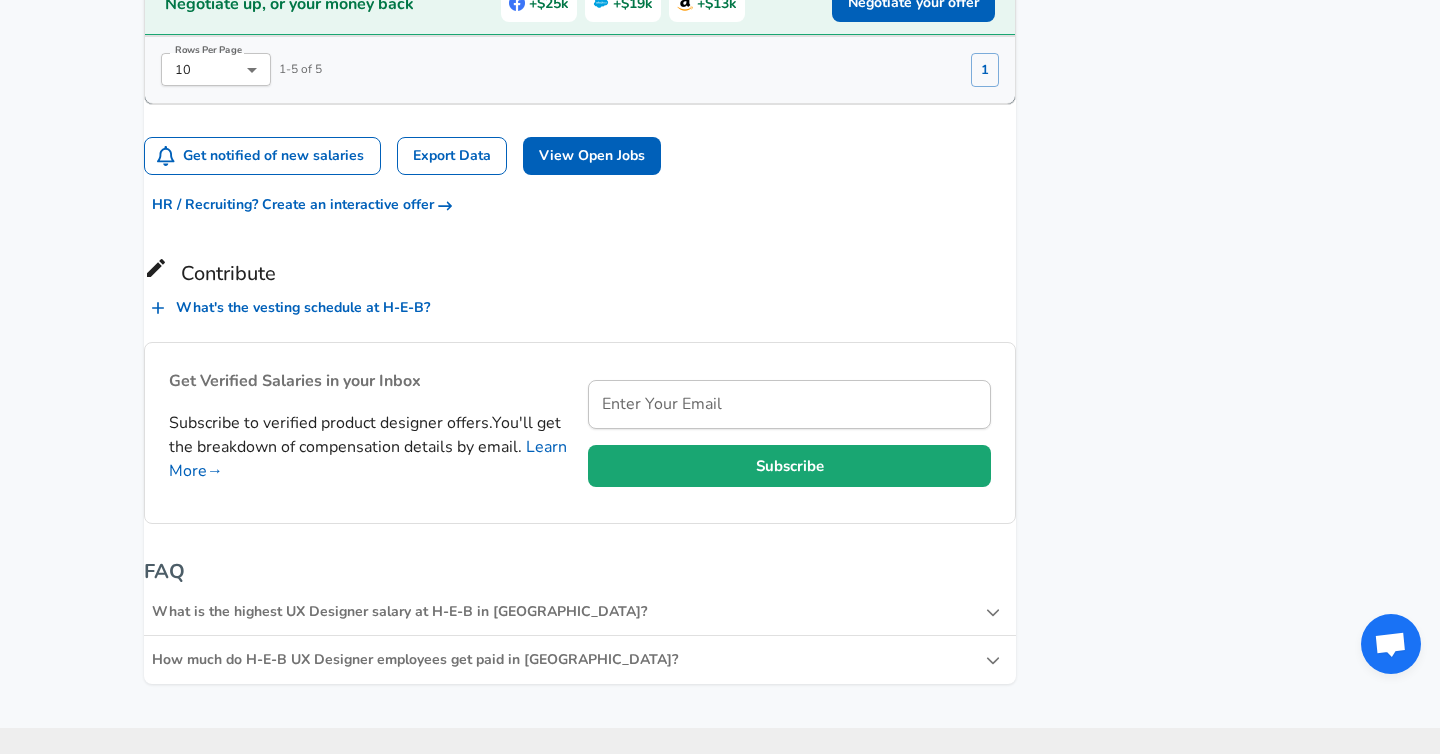 scroll, scrollTop: 1759, scrollLeft: 0, axis: vertical 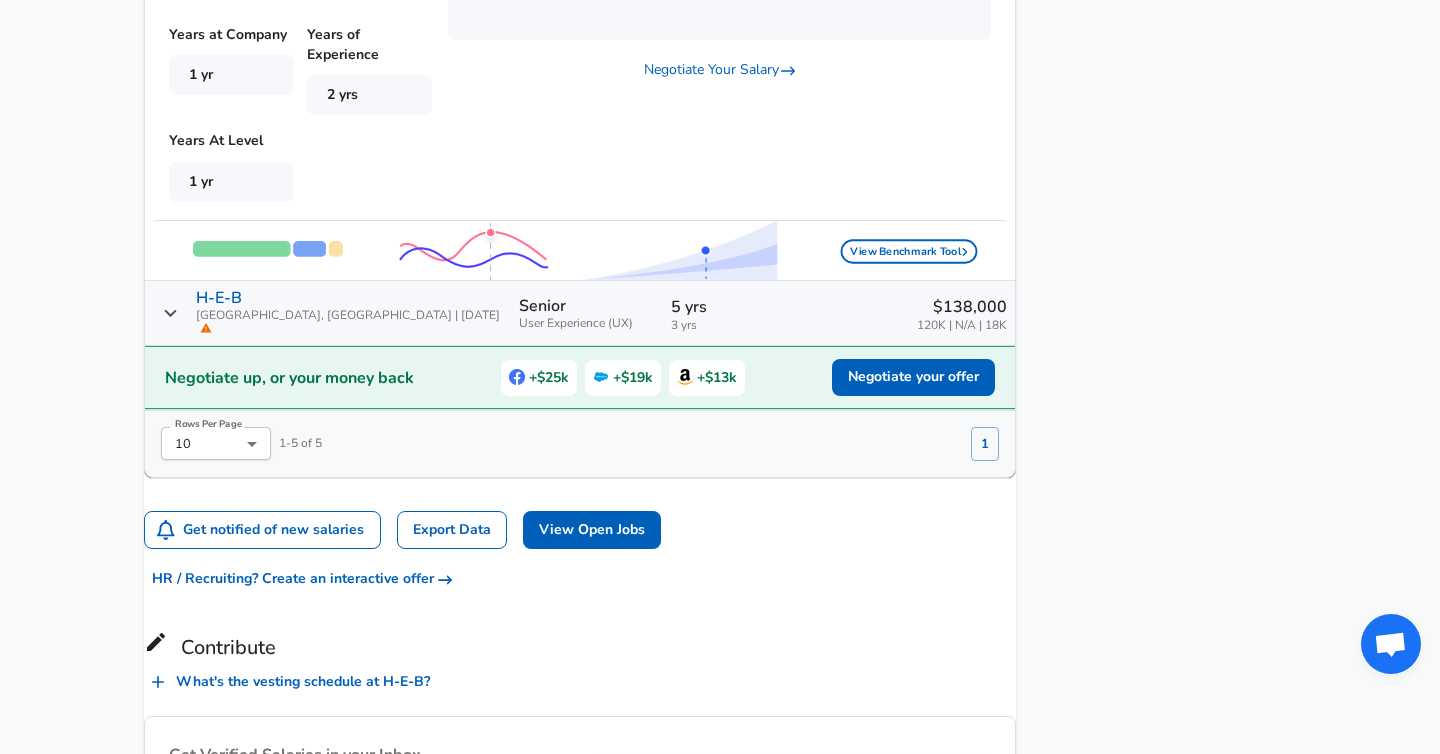 click on "For Employers $ USD / yr Change English ([GEOGRAPHIC_DATA]) Change Login Sign Up All Data By Location By Company By Title Salary Calculator Chart Visualizations Verified Salaries Internships Negotiation Support Compare Benefits Who's Hiring 2024 Pay Report Top Paying Companies Integrate Blog Press Google Software Engineer Product Manager [US_STATE][GEOGRAPHIC_DATA] Area Data Scientist View Individual Data Points   Levels FYI Logo Salaries 📂   All Data 🌎   By Location 🏢   By Company 🖋    By Title 🏭️    By Industry 📍   Salary Heatmap 📈   Chart Visualizations 🔥   Real-time Percentiles 🎓   Internships ❣️   Compare Benefits 🎬   2024 Pay Report 🏆   Top Paying Companies 💸   Calculate Meeting Cost #️⃣   Salary Calculator Contribute Add Salary Add Company Benefits Add Level Mapping Jobs Services Candidate Services 💵  Negotiation Coaching 📄  Resume Review 🎁  Gift a Resume Review For Employers Interactive Offers Real-time Percentiles  🔥 Compensation Benchmarking For Academic Research ←" at bounding box center [720, -1382] 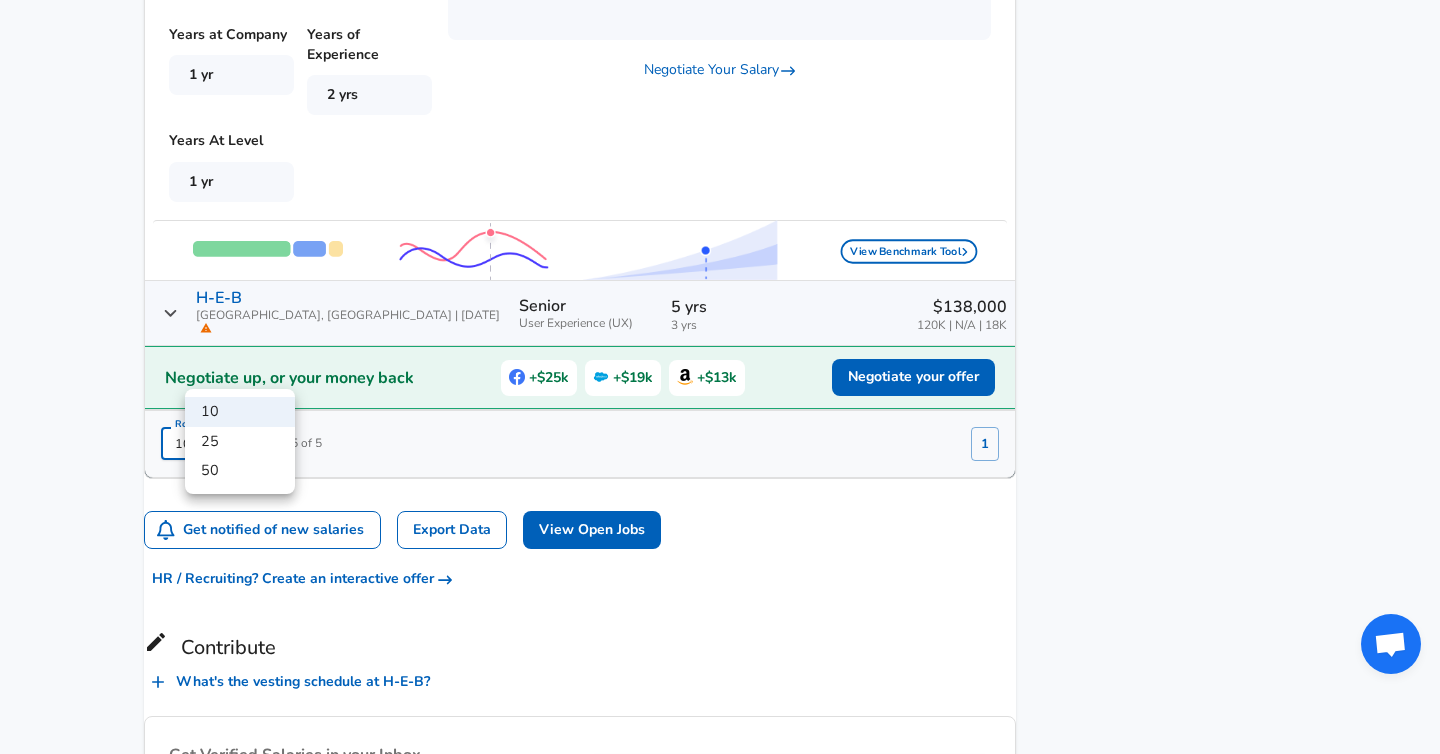 click on "10 25 50" at bounding box center [240, 441] 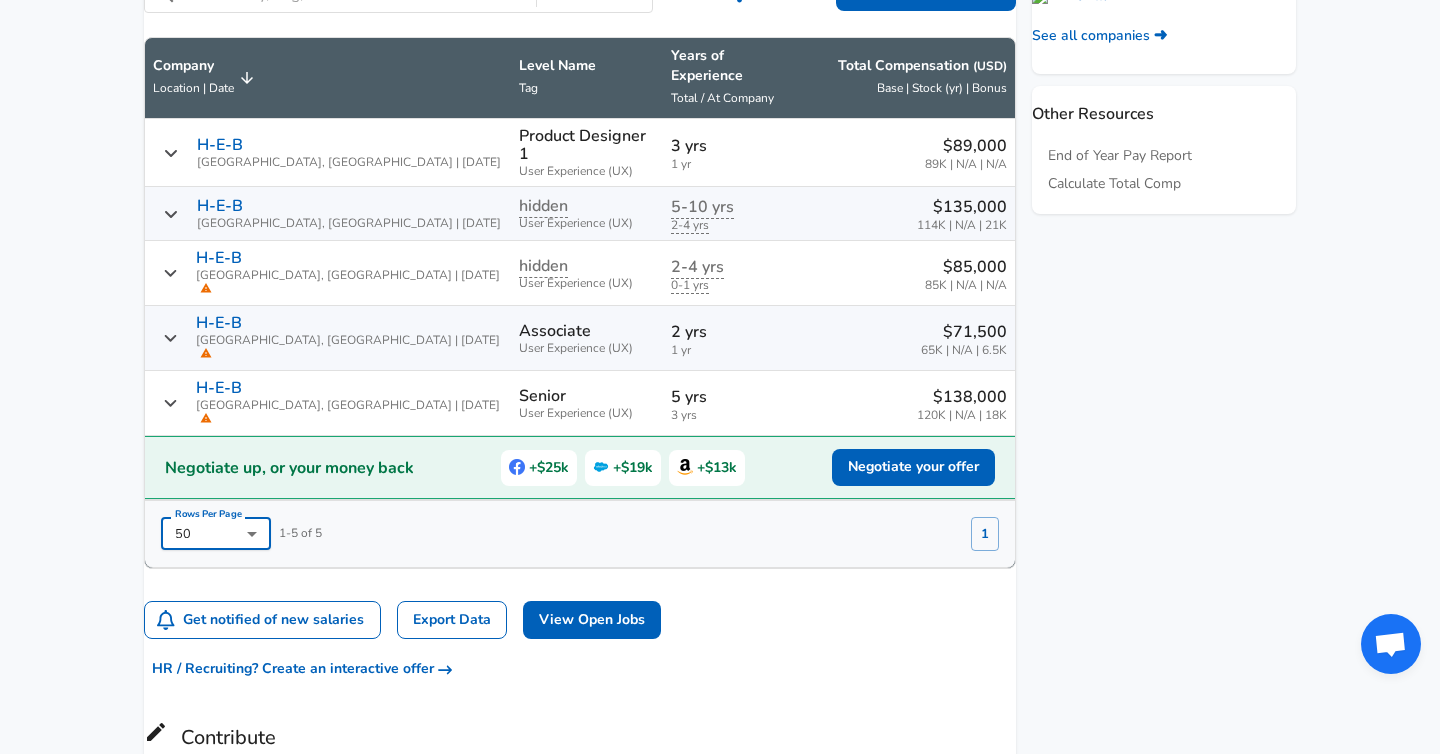 scroll, scrollTop: 972, scrollLeft: 0, axis: vertical 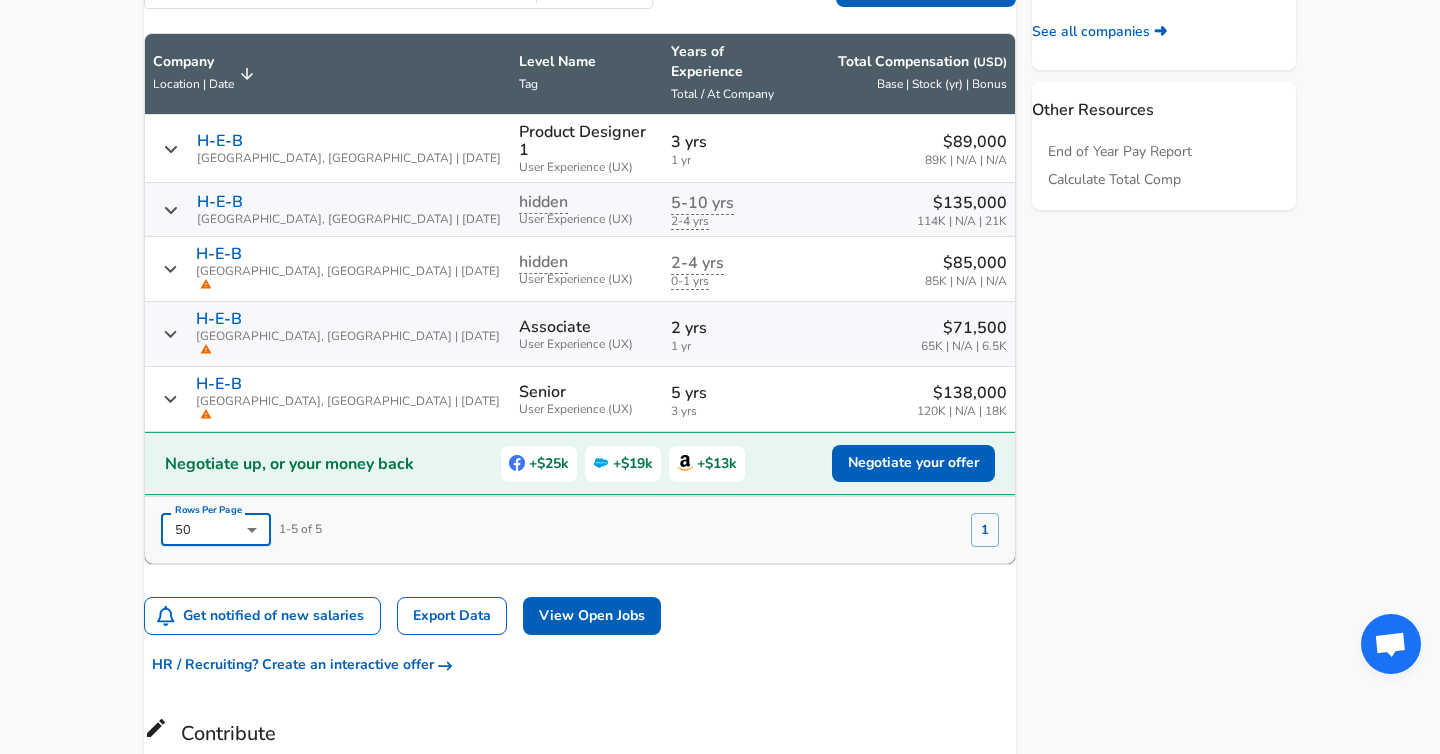 click 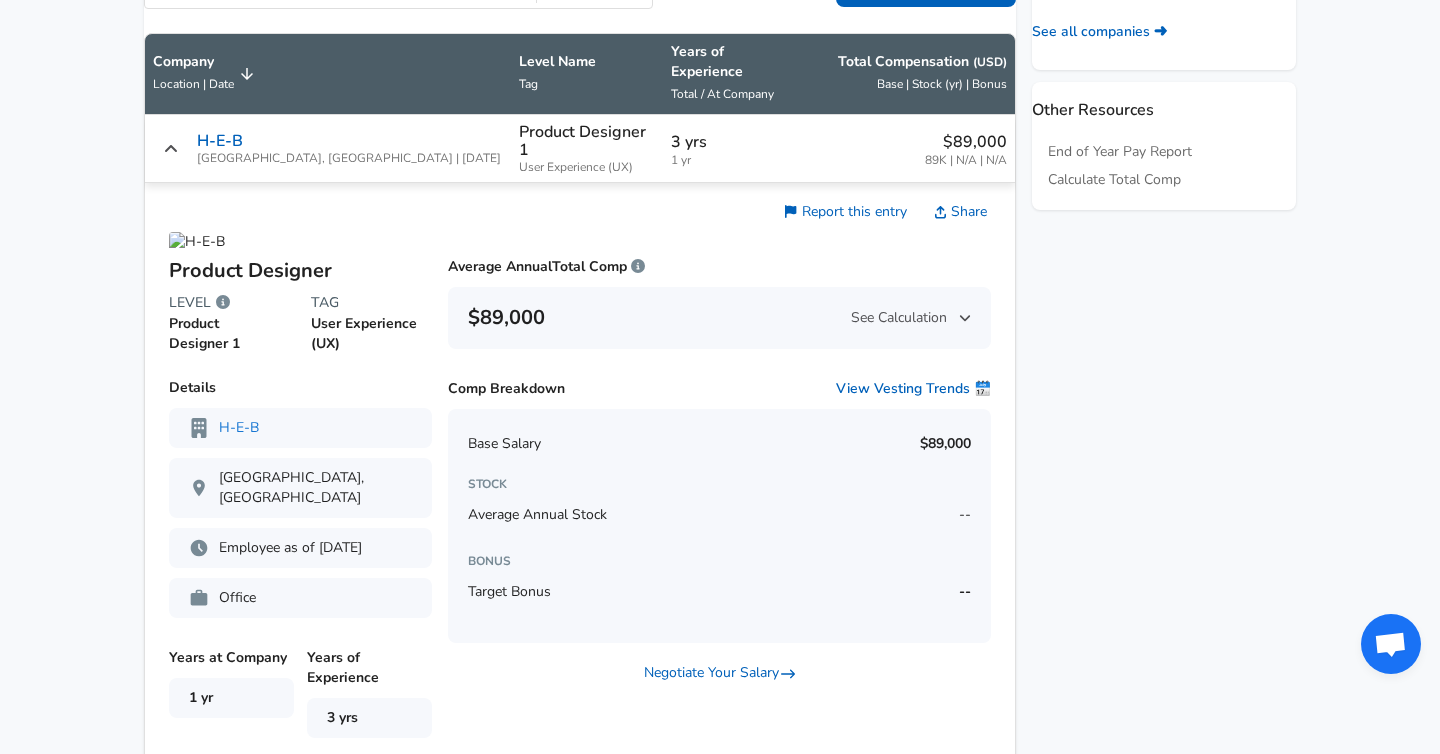 click on "H-E-B [GEOGRAPHIC_DATA], [GEOGRAPHIC_DATA]   |   [DATE]" at bounding box center [328, 148] 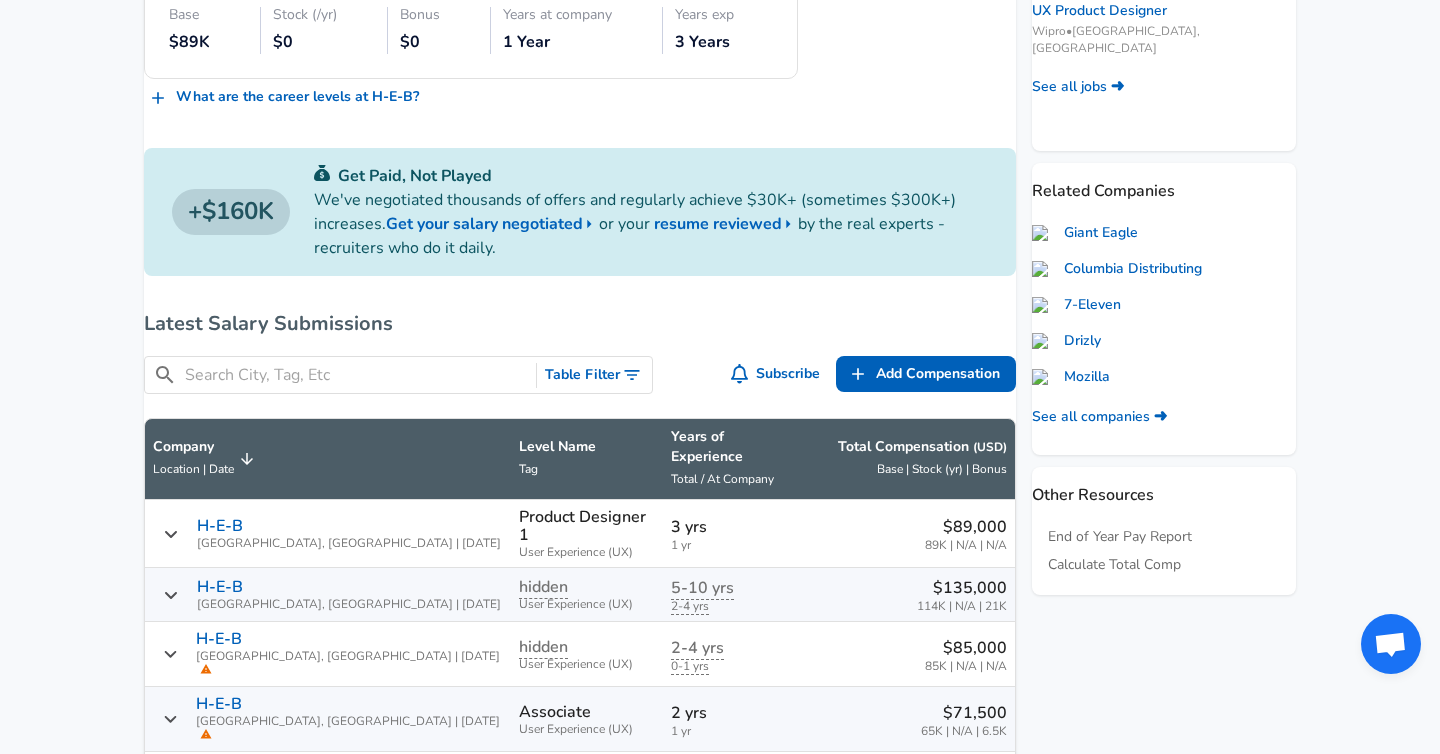 scroll, scrollTop: 0, scrollLeft: 0, axis: both 